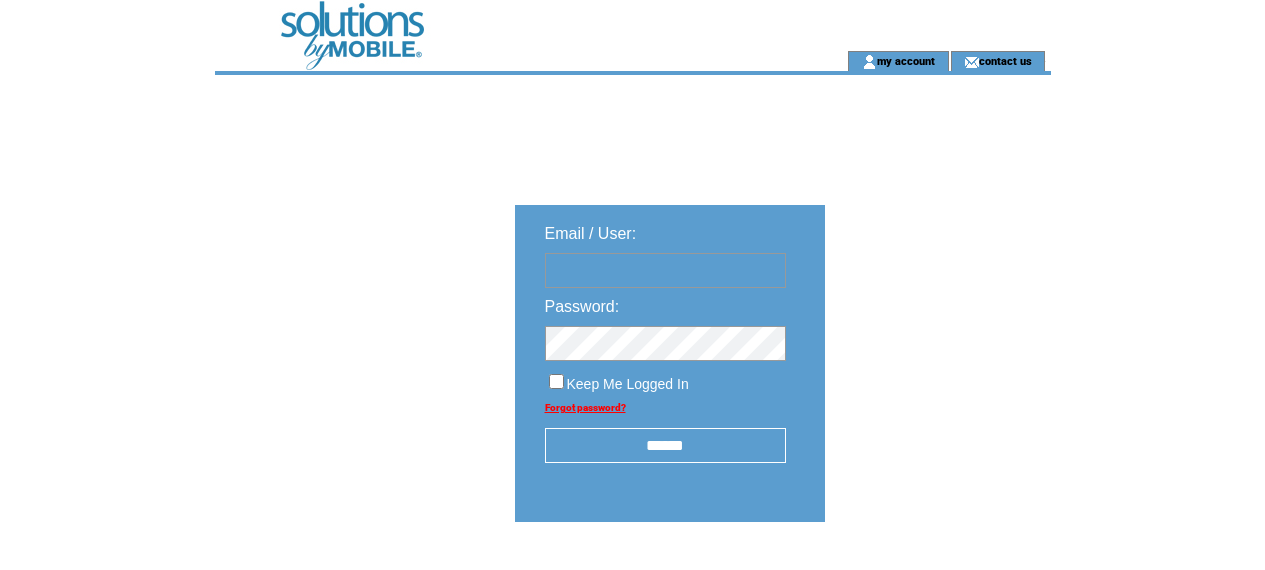 scroll, scrollTop: 0, scrollLeft: 0, axis: both 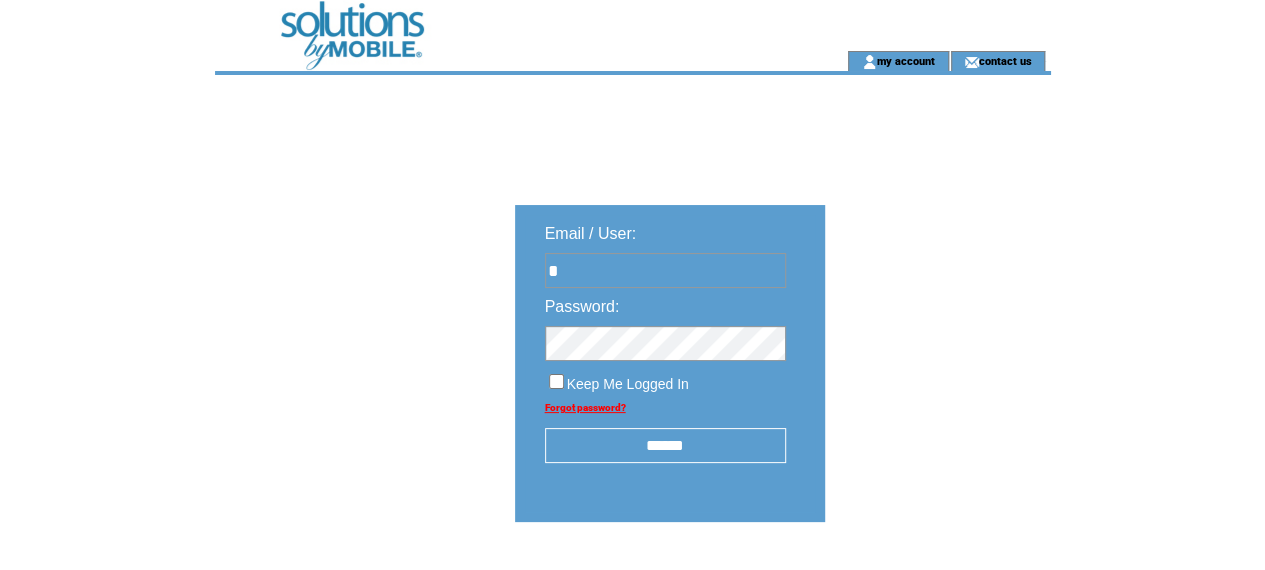 type on "**********" 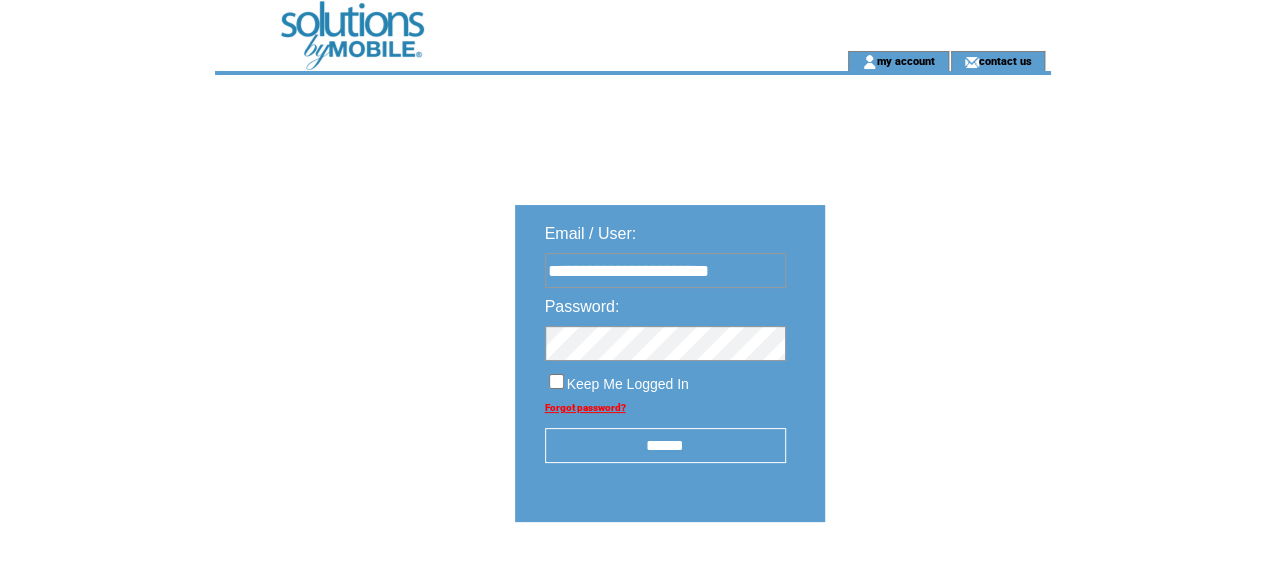 click on "******" at bounding box center [665, 445] 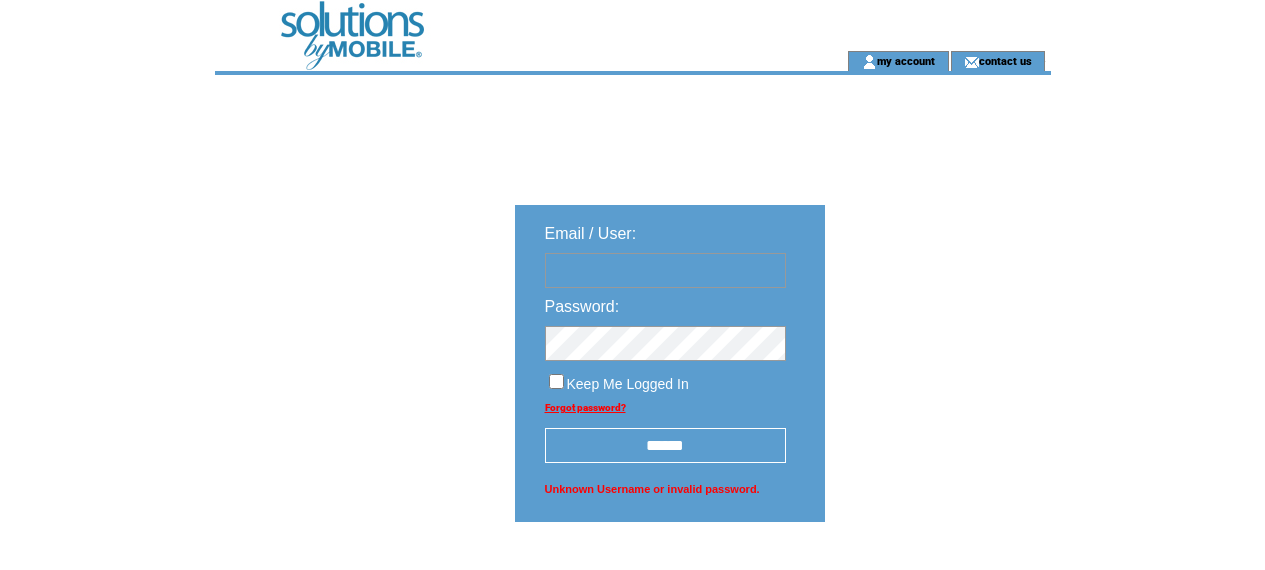 scroll, scrollTop: 0, scrollLeft: 0, axis: both 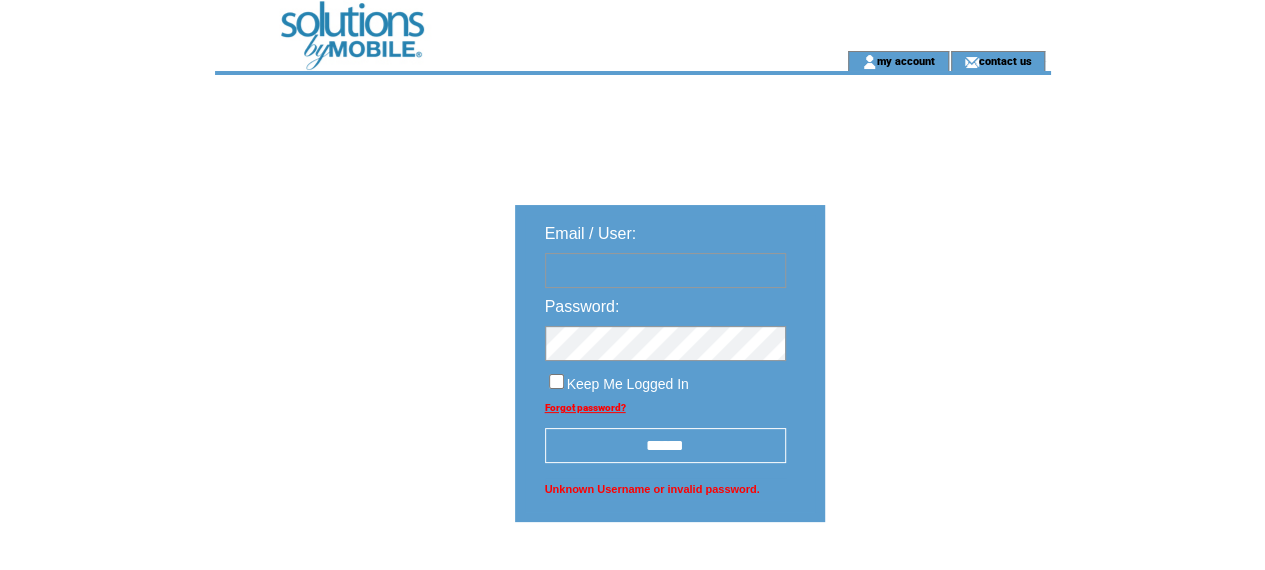click at bounding box center [665, 270] 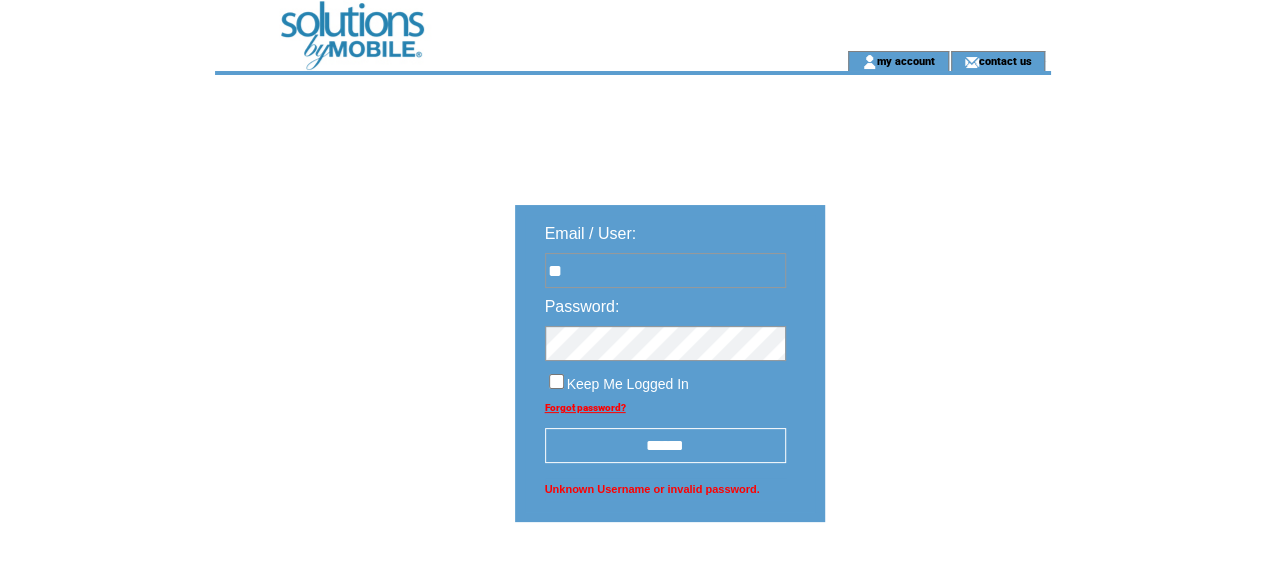 type on "*" 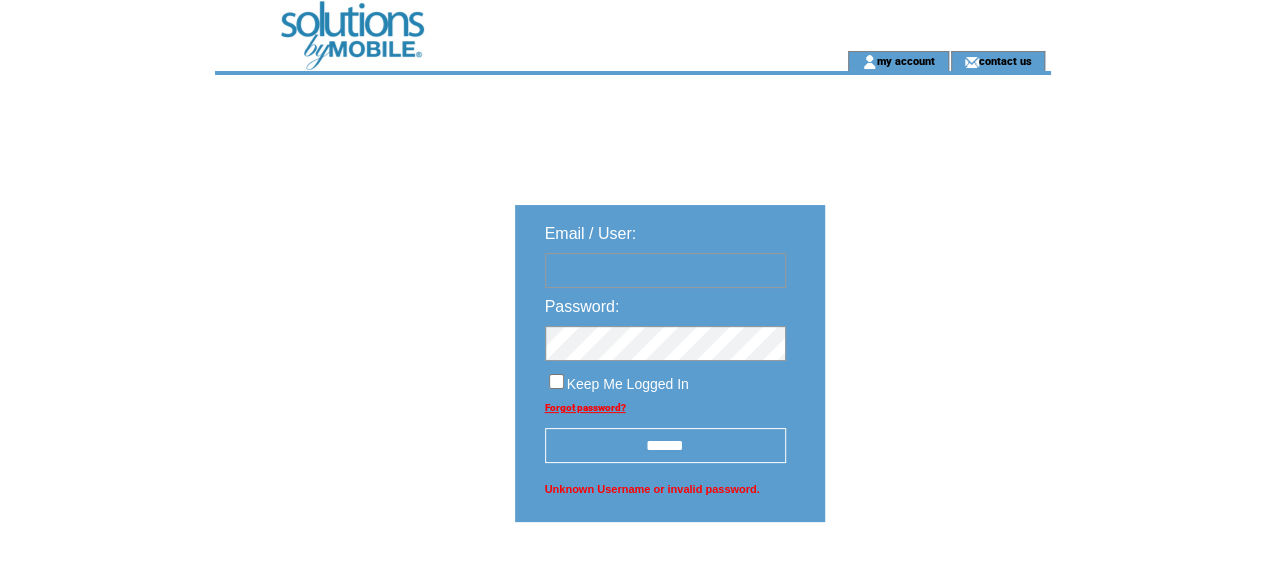 click at bounding box center (665, 270) 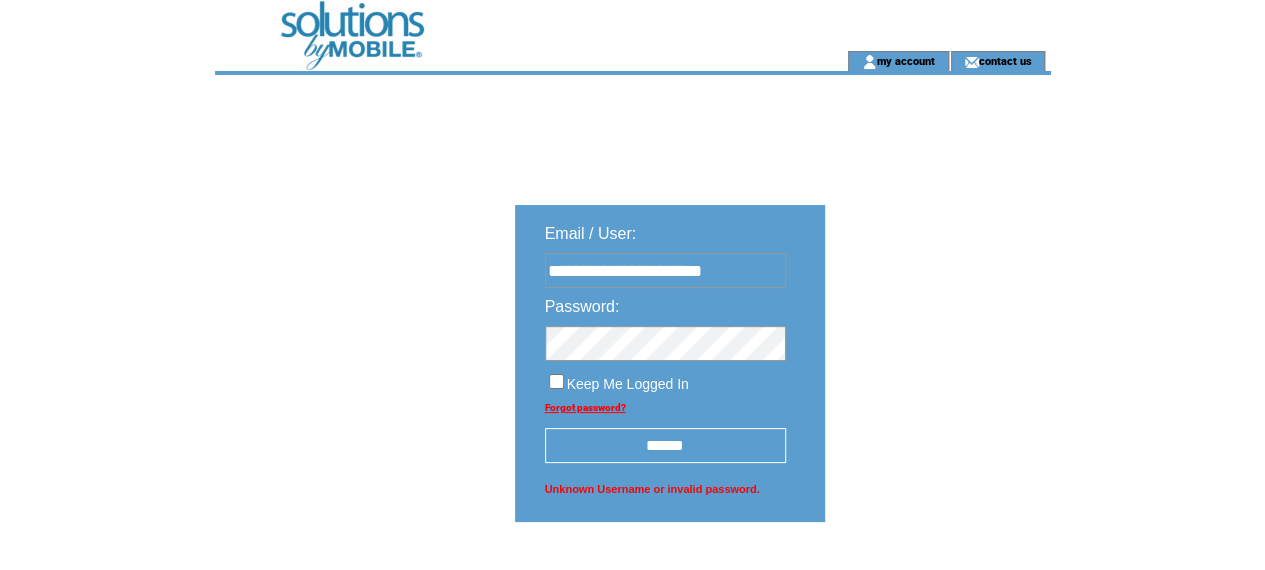 click on "******" at bounding box center [665, 445] 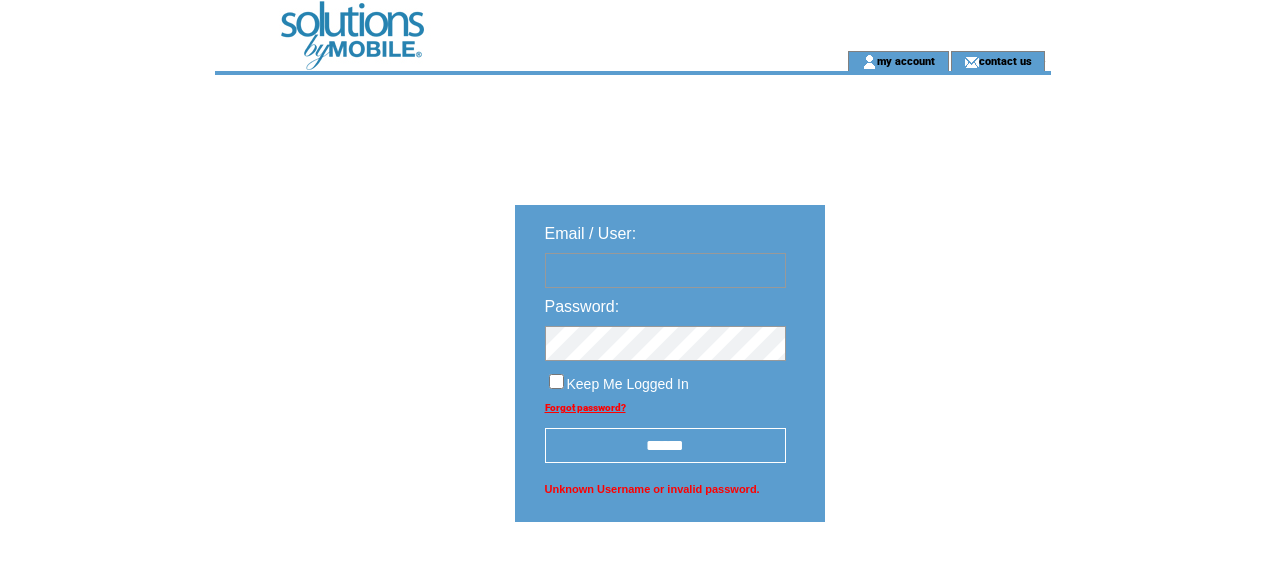 scroll, scrollTop: 0, scrollLeft: 0, axis: both 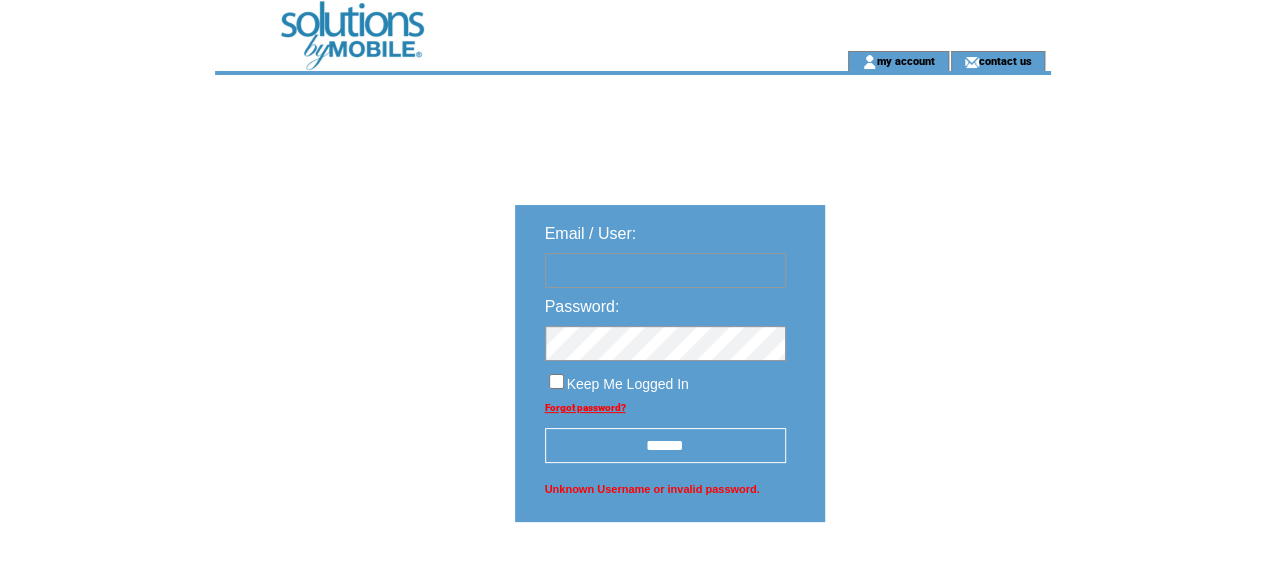 click at bounding box center [665, 270] 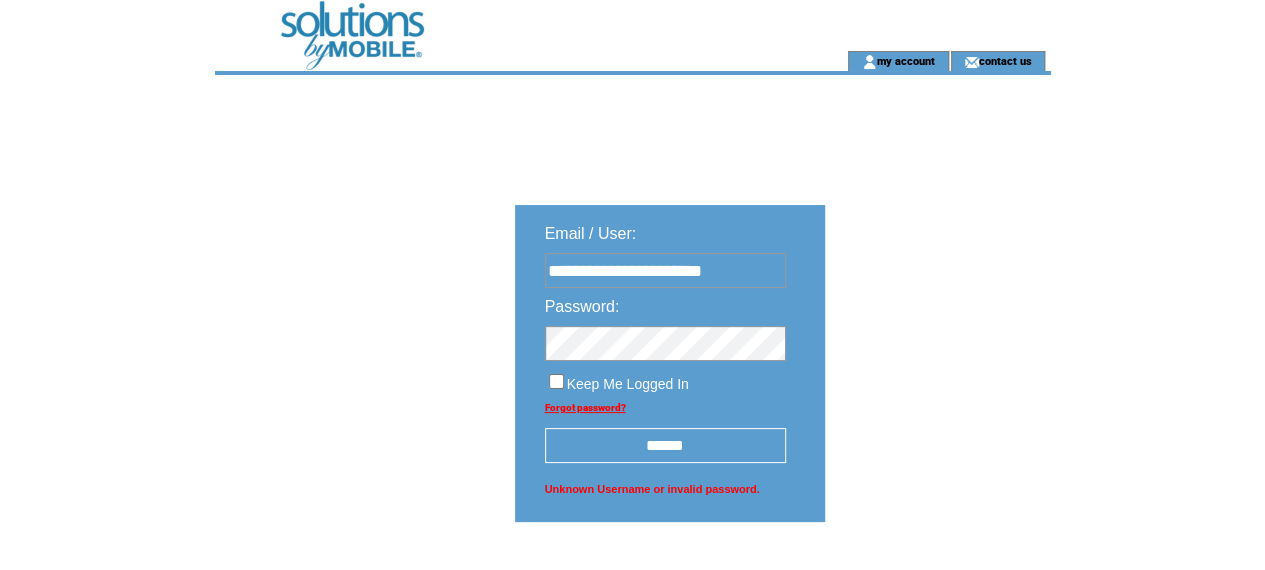 click on "******" at bounding box center (665, 445) 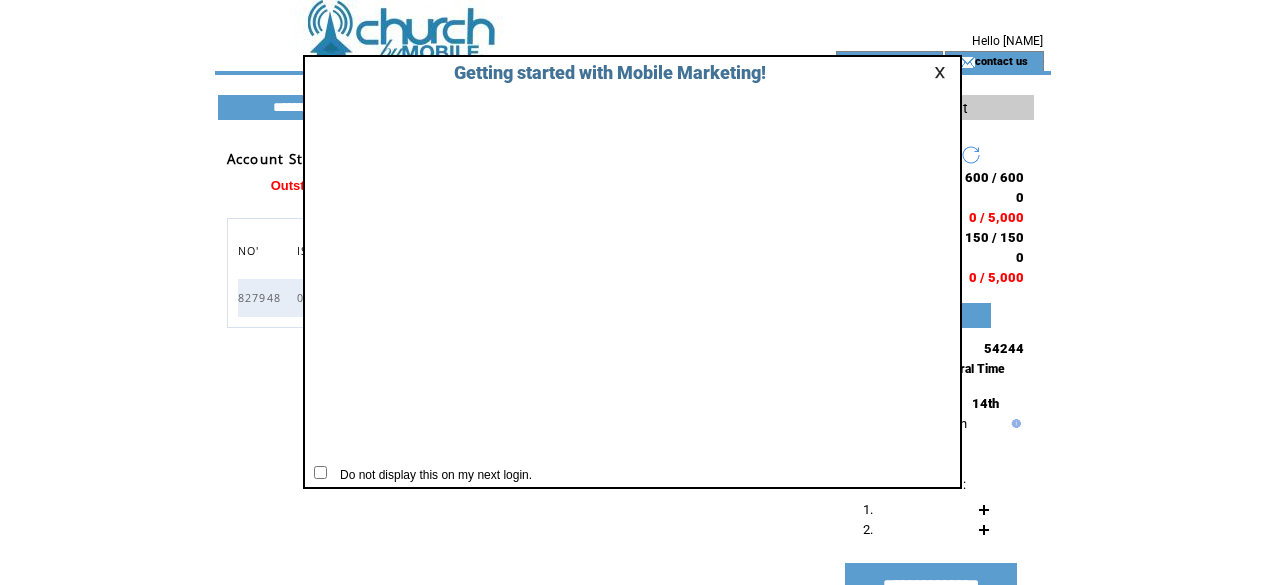 scroll, scrollTop: 0, scrollLeft: 0, axis: both 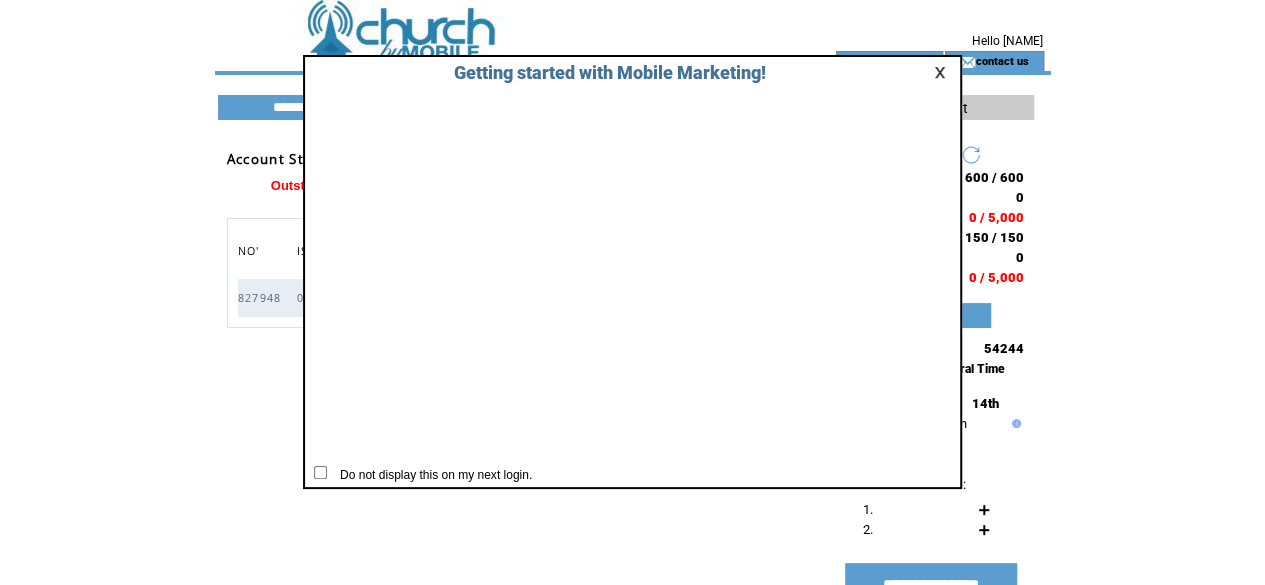 click at bounding box center [943, 72] 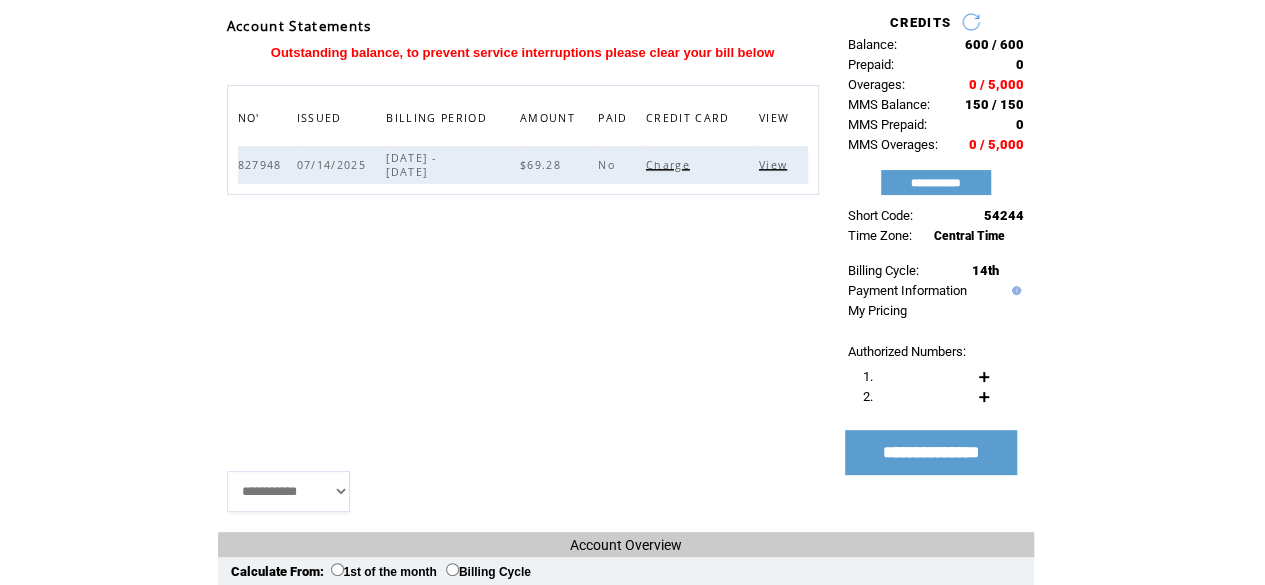 scroll, scrollTop: 240, scrollLeft: 0, axis: vertical 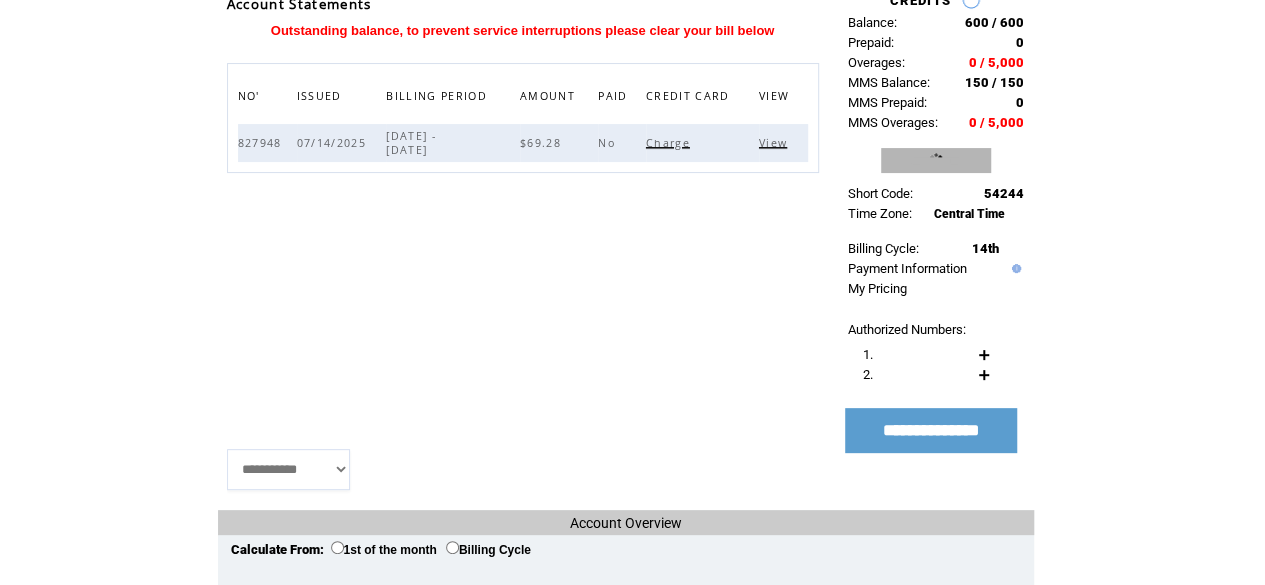 click on "**********" at bounding box center [936, 160] 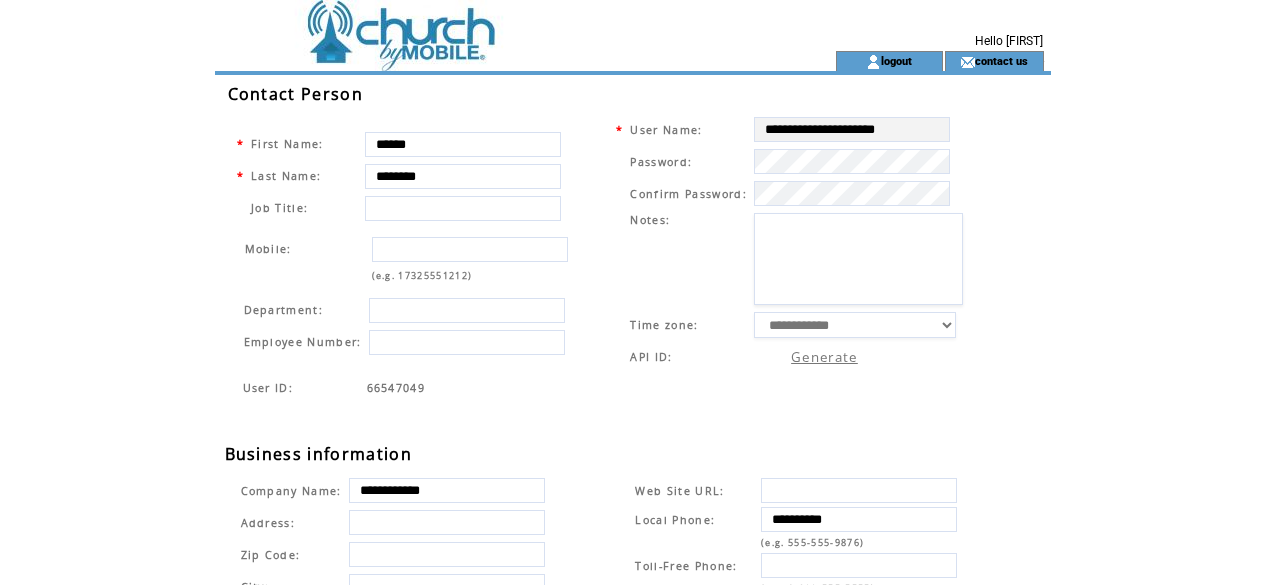scroll, scrollTop: 0, scrollLeft: 0, axis: both 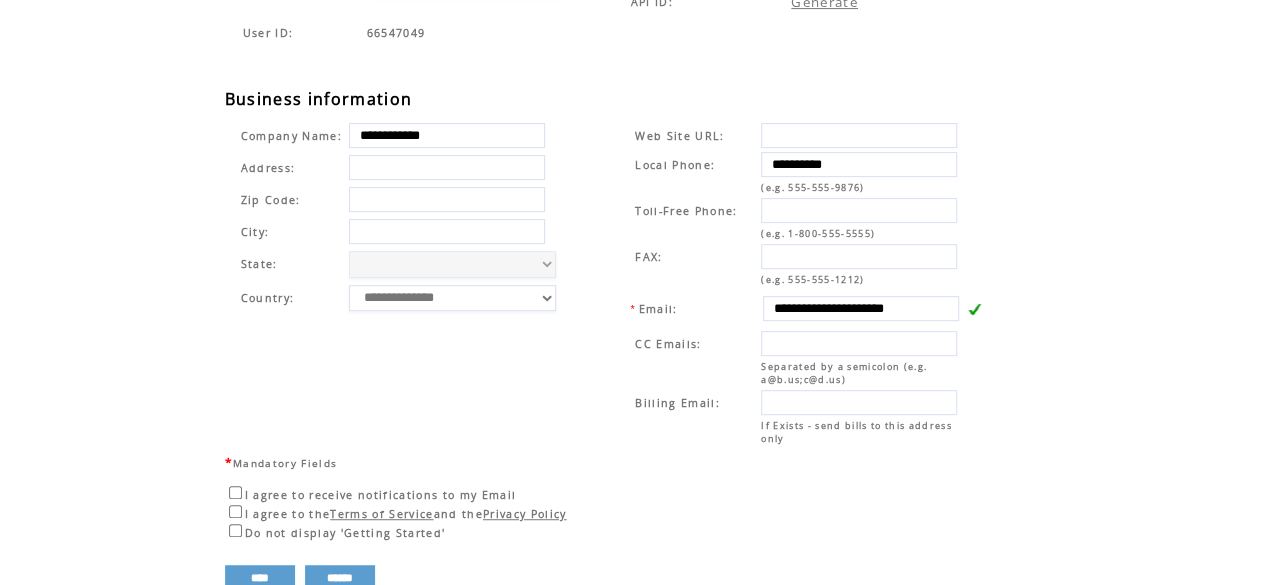 drag, startPoint x: 1256, startPoint y: 391, endPoint x: 1254, endPoint y: 411, distance: 20.09975 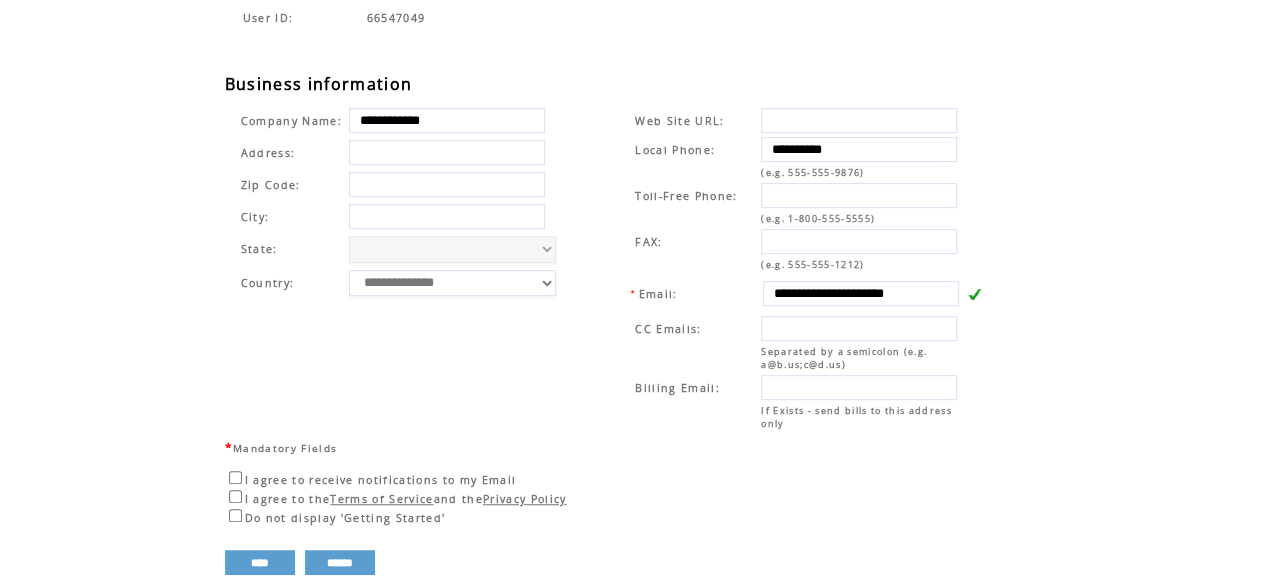 scroll, scrollTop: 409, scrollLeft: 0, axis: vertical 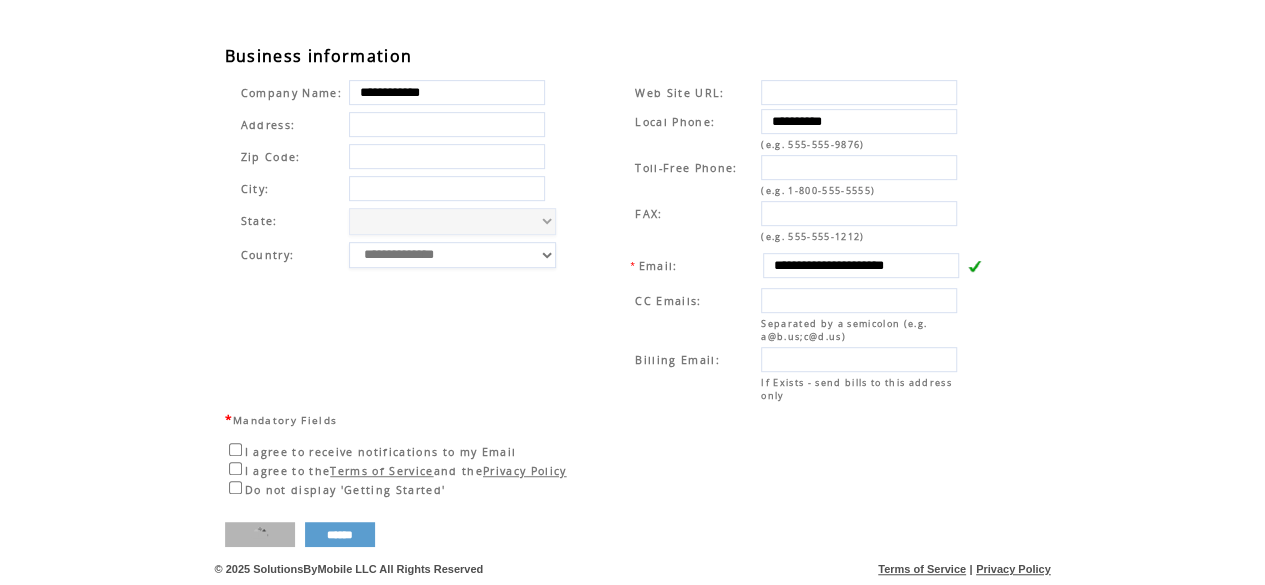 click on "****" at bounding box center (260, 534) 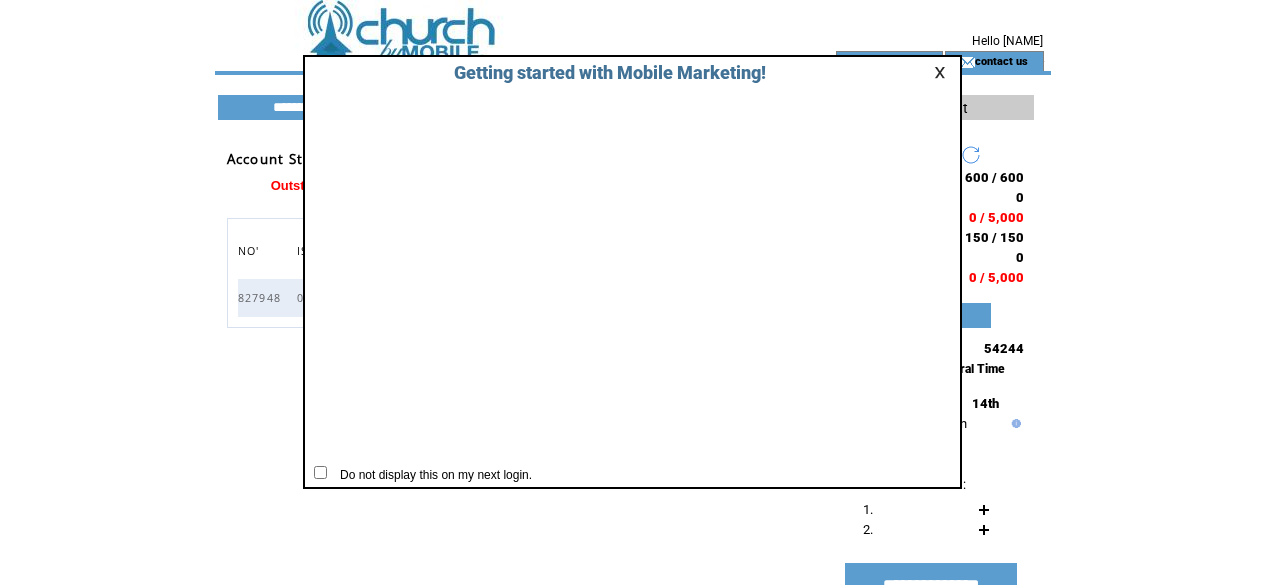 scroll, scrollTop: 0, scrollLeft: 0, axis: both 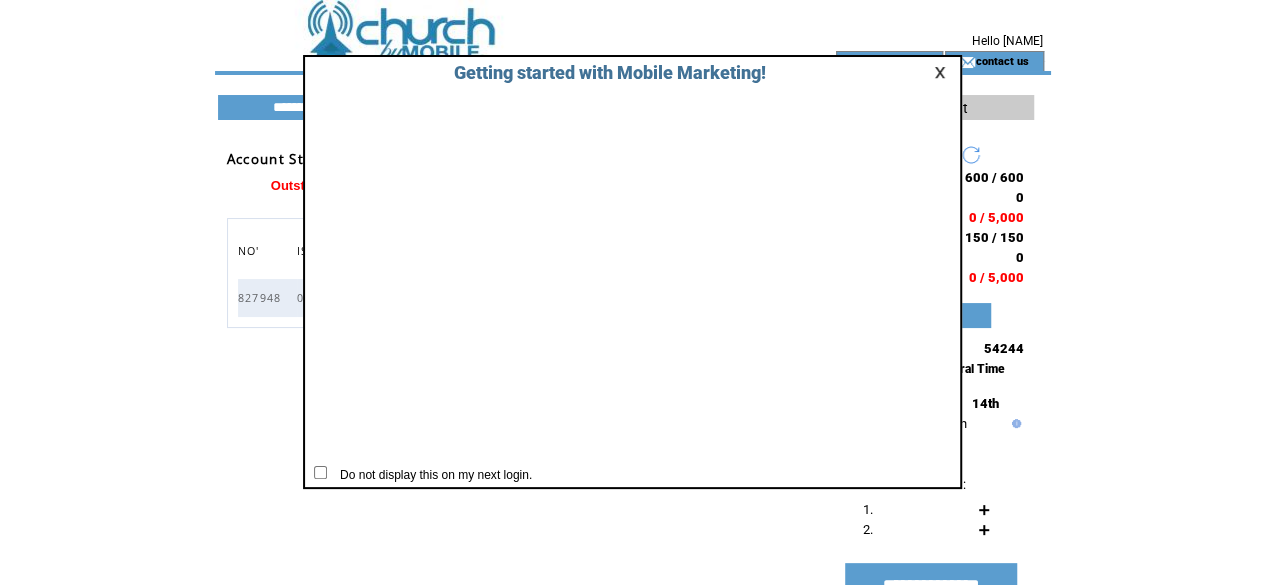click at bounding box center [943, 72] 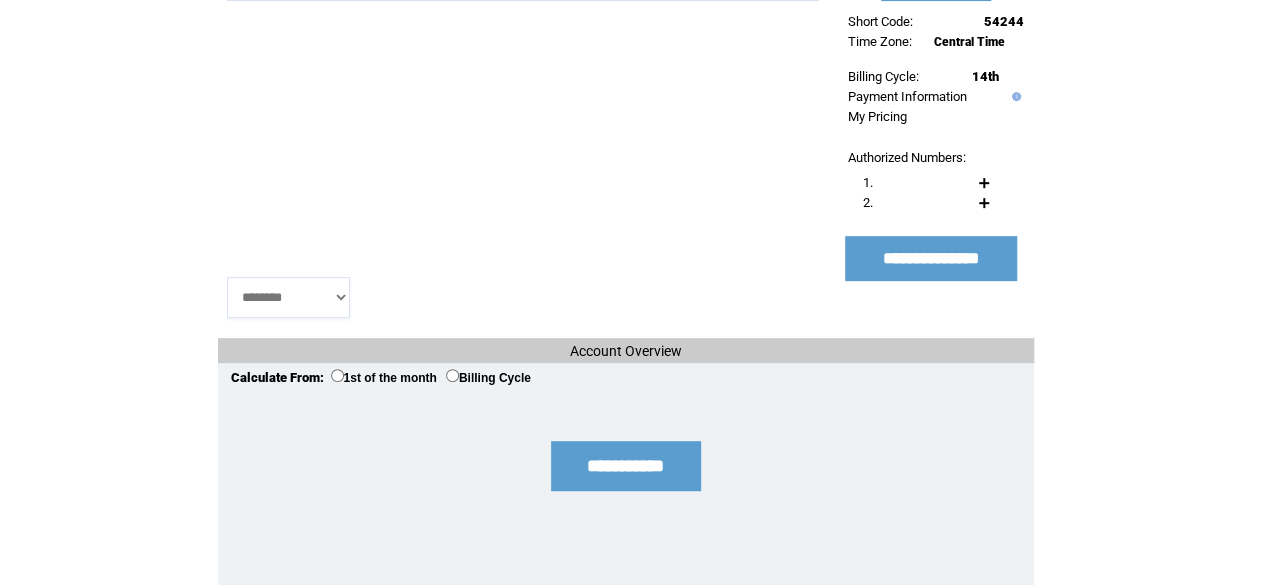 scroll, scrollTop: 334, scrollLeft: 0, axis: vertical 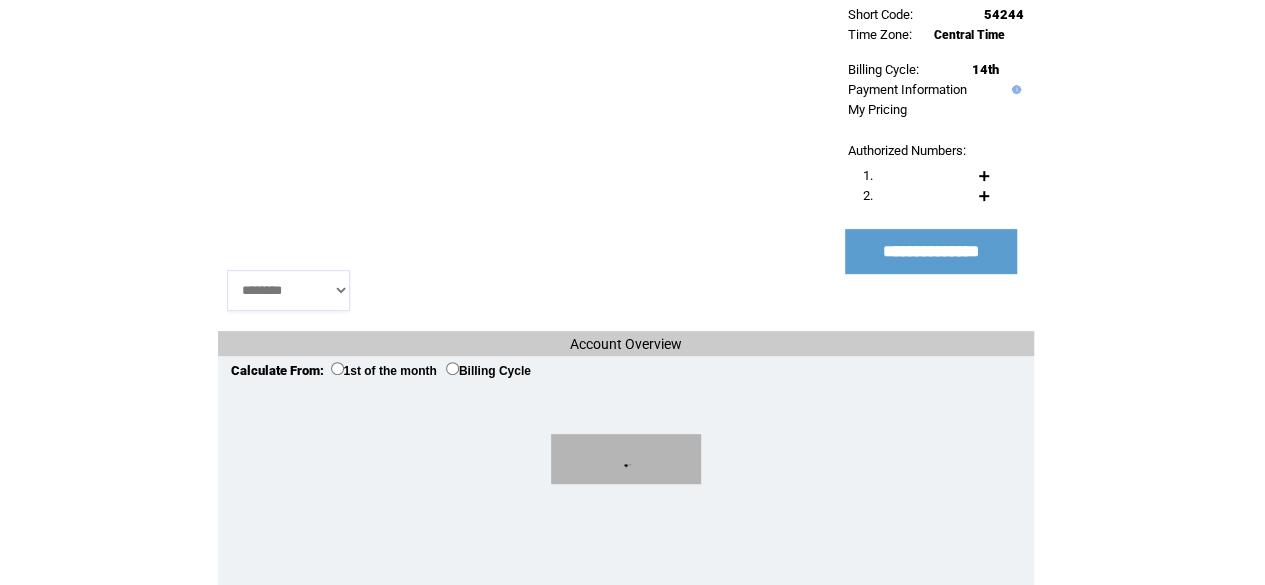 click on "**********" at bounding box center (626, 459) 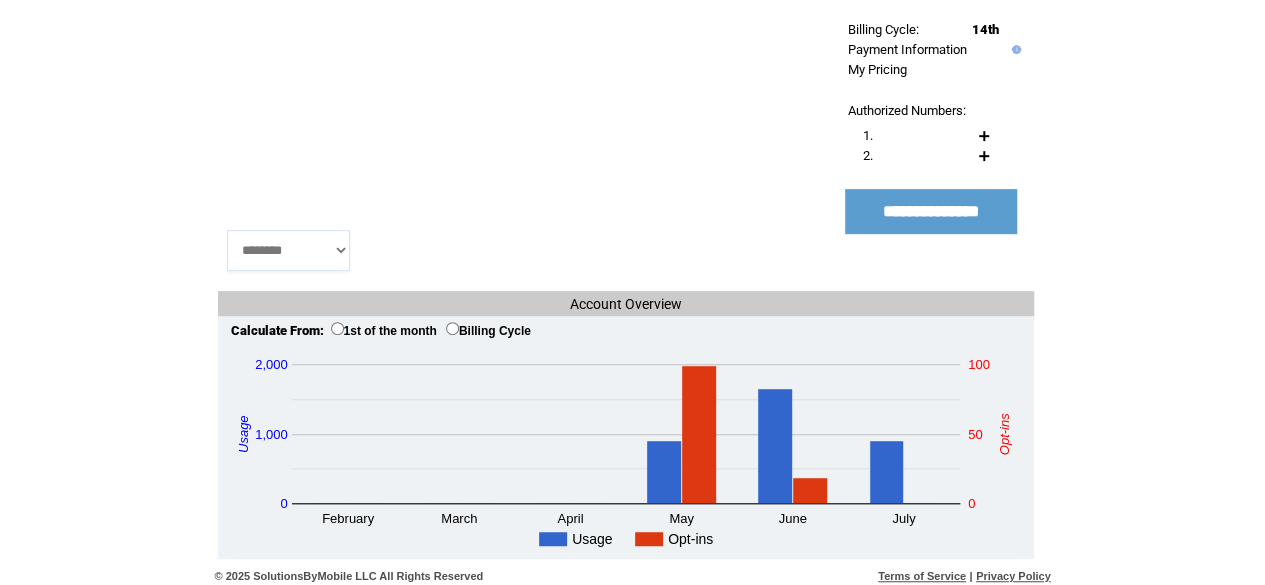scroll, scrollTop: 382, scrollLeft: 0, axis: vertical 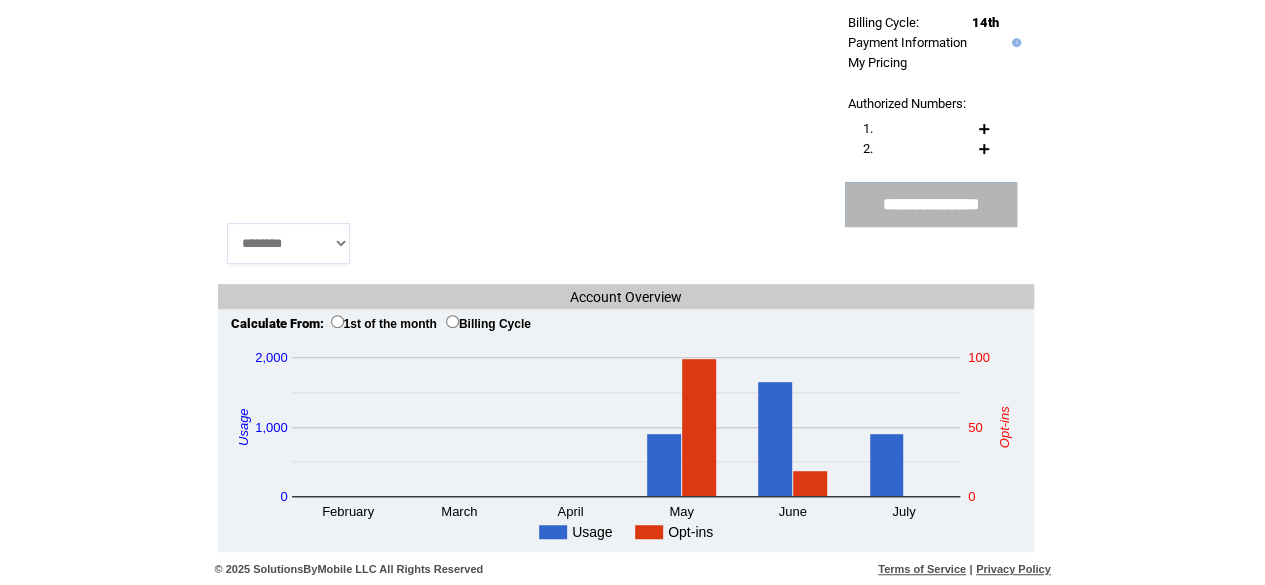 click on "**********" at bounding box center (931, 204) 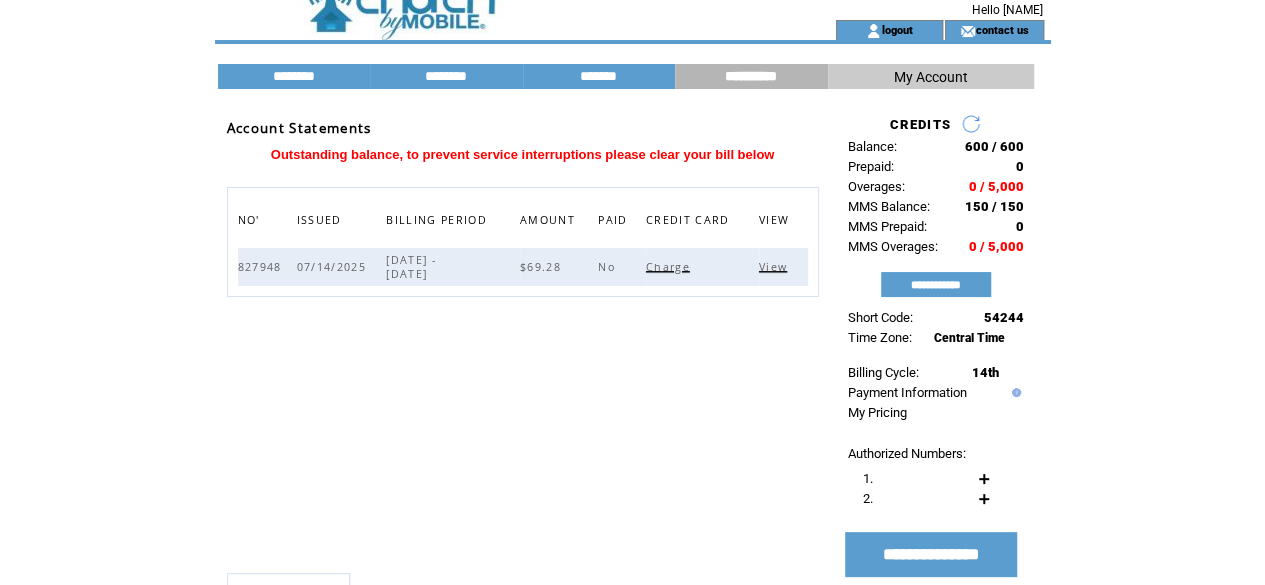scroll, scrollTop: 30, scrollLeft: 0, axis: vertical 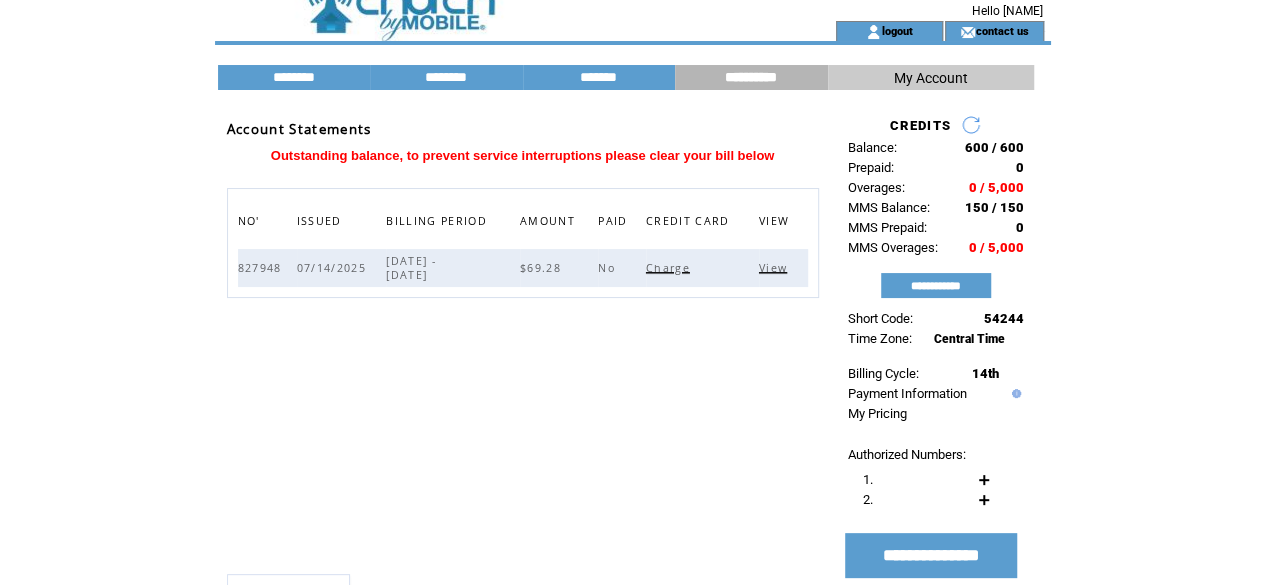 click on "View" at bounding box center [775, 268] 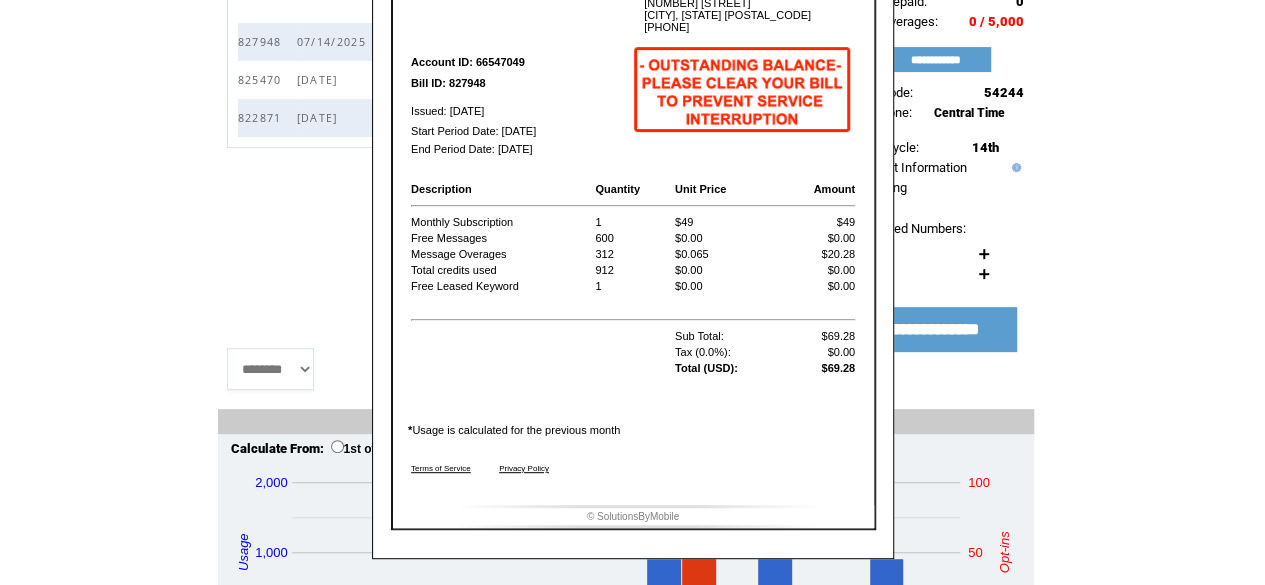 scroll, scrollTop: 350, scrollLeft: 0, axis: vertical 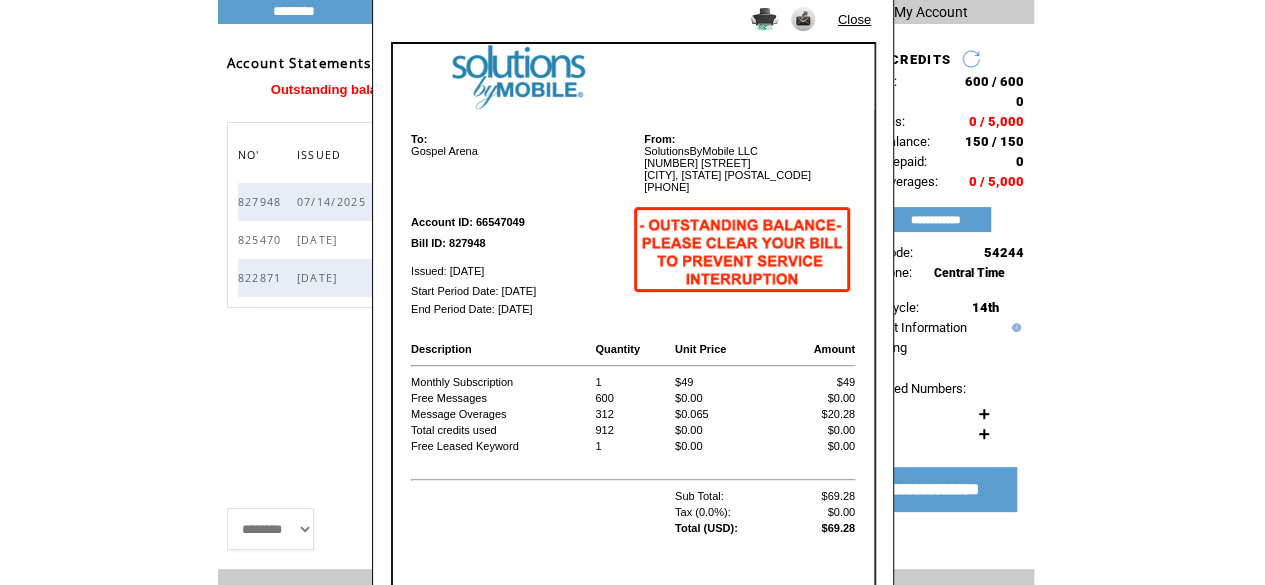 click on "Close" at bounding box center [854, 19] 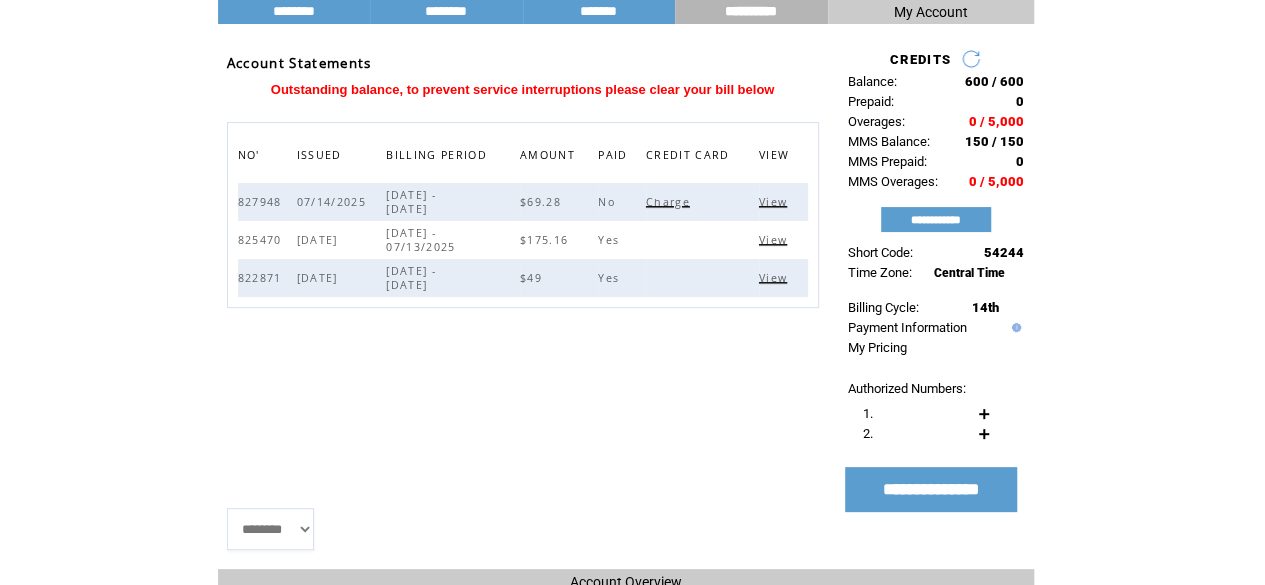 click on "View" at bounding box center (775, 240) 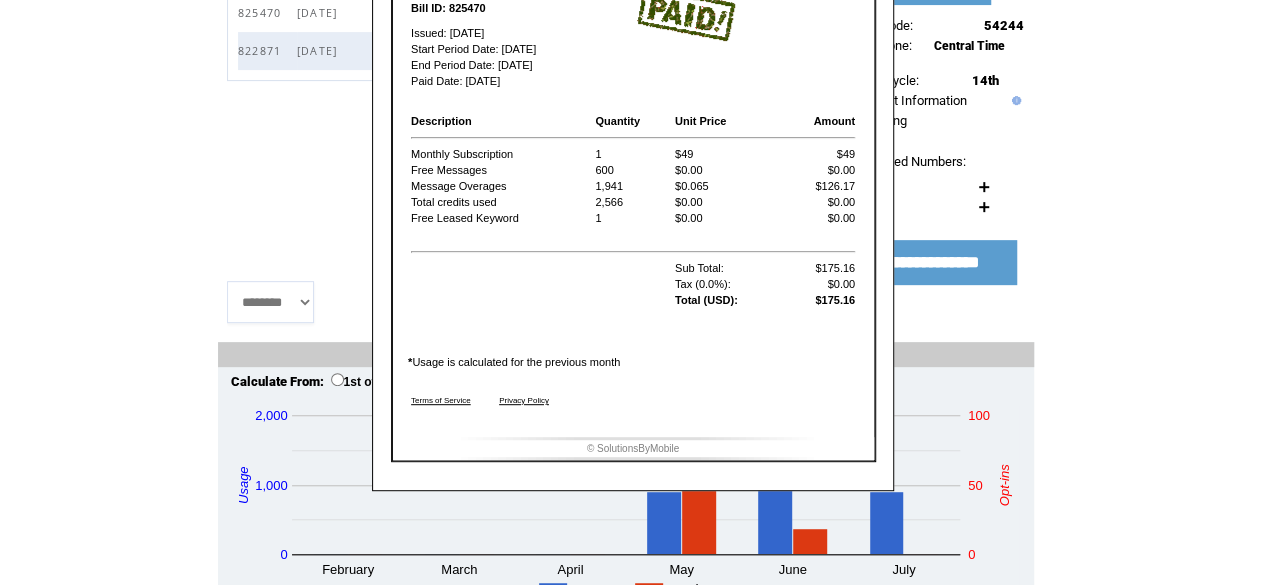 scroll, scrollTop: 382, scrollLeft: 0, axis: vertical 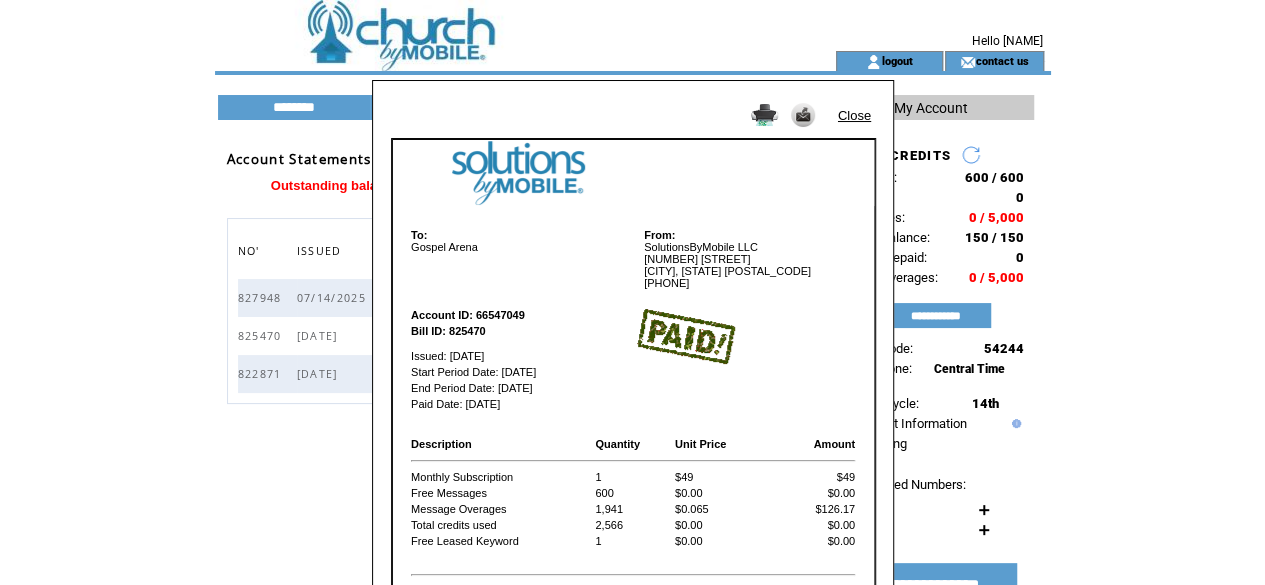 click on "Close" at bounding box center (854, 115) 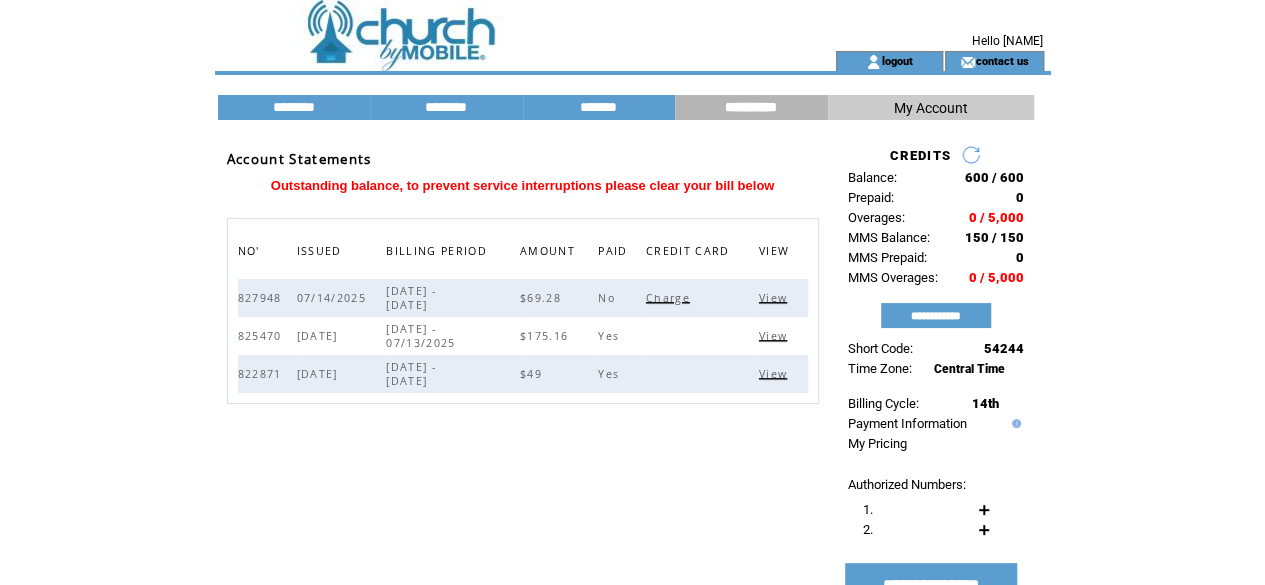 click on "View" at bounding box center (775, 298) 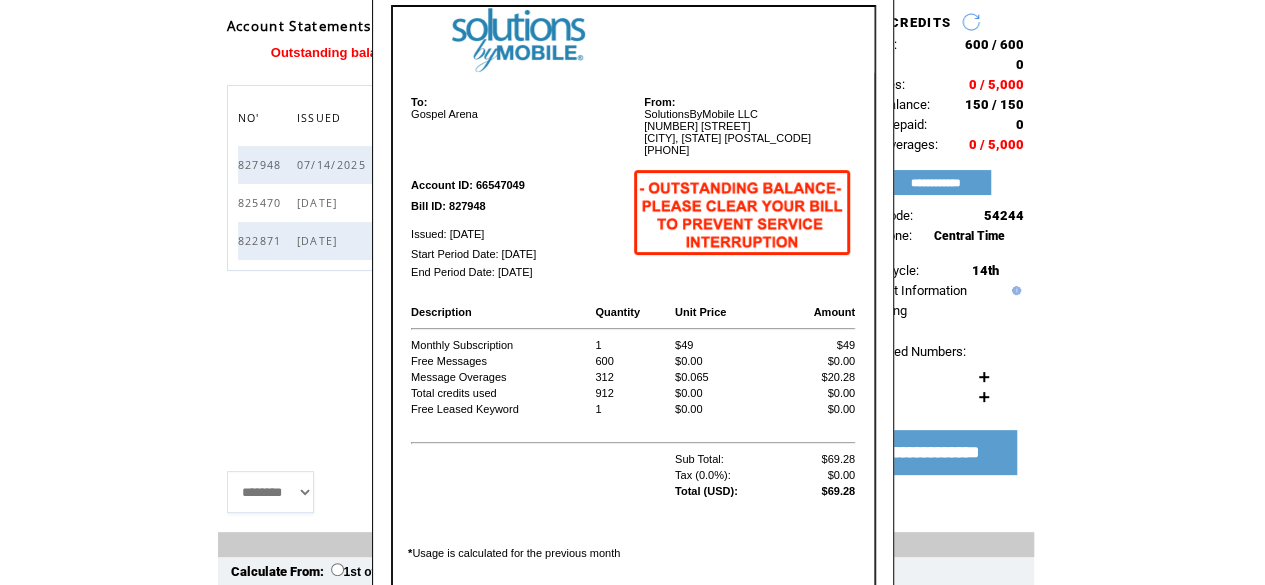 scroll, scrollTop: 200, scrollLeft: 0, axis: vertical 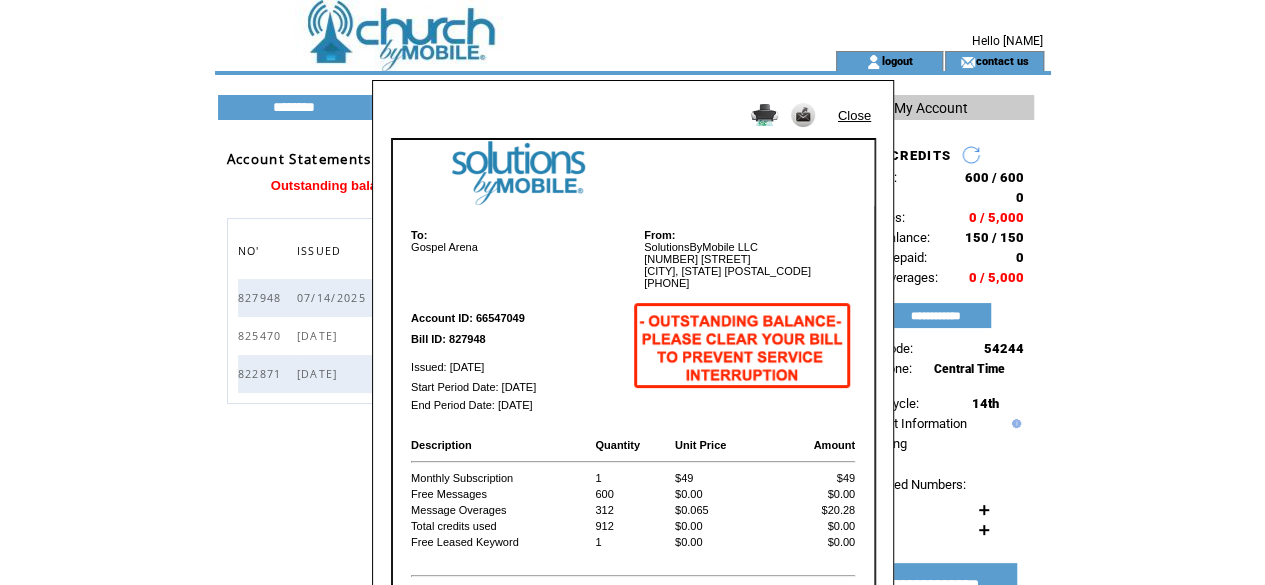 click on "Close" at bounding box center [854, 115] 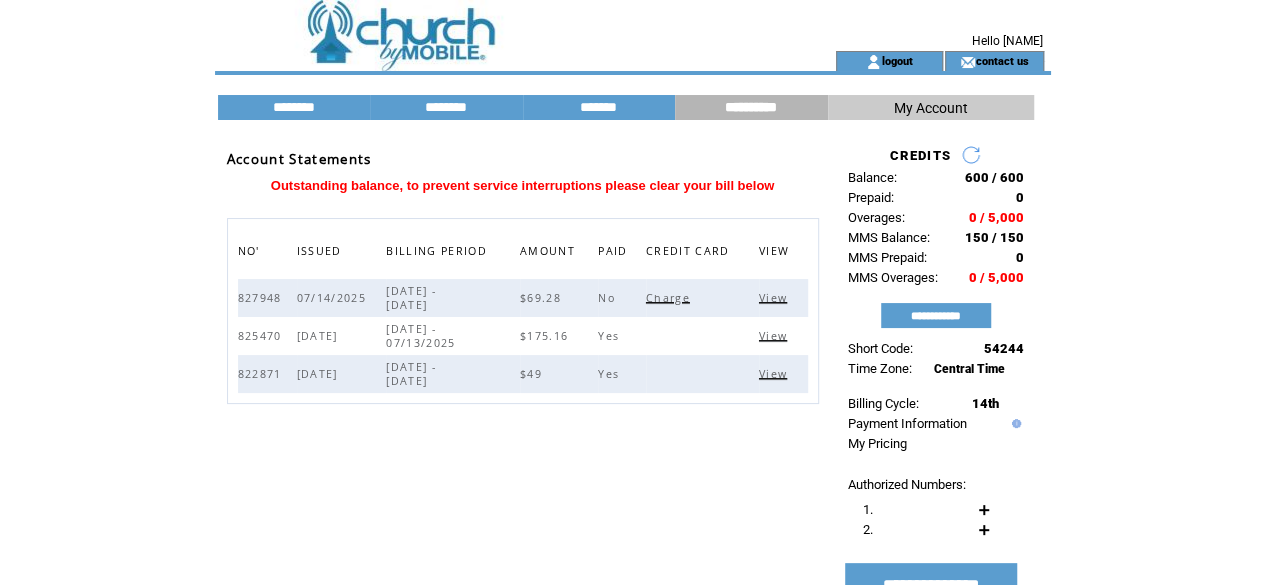 click on "Charge" at bounding box center (670, 298) 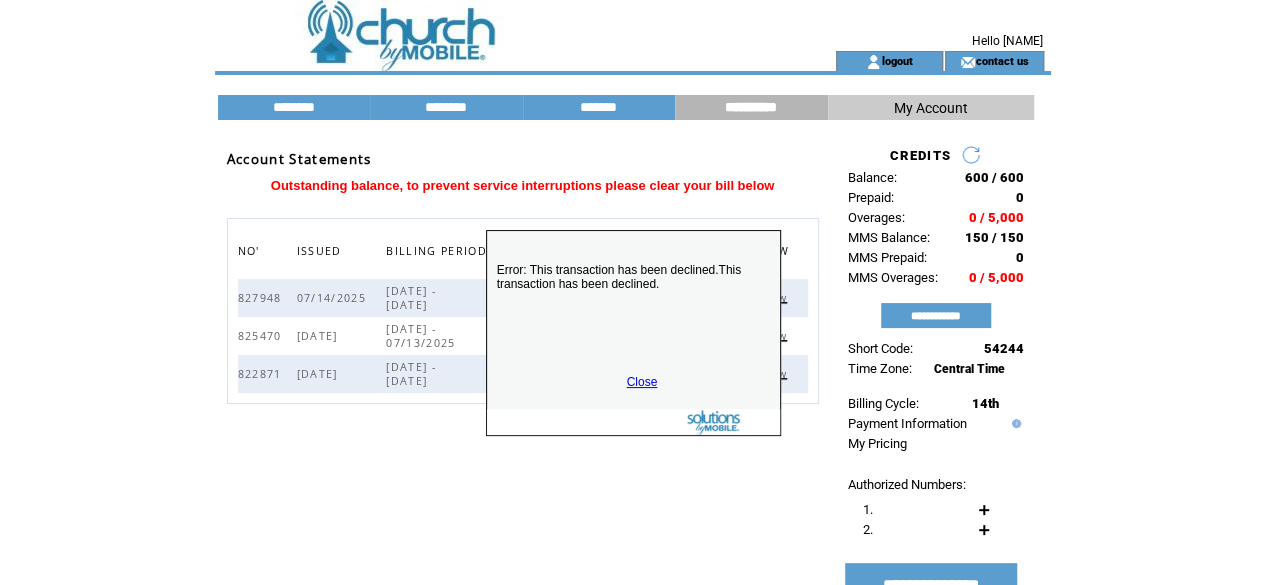 click on "Close" at bounding box center [642, 382] 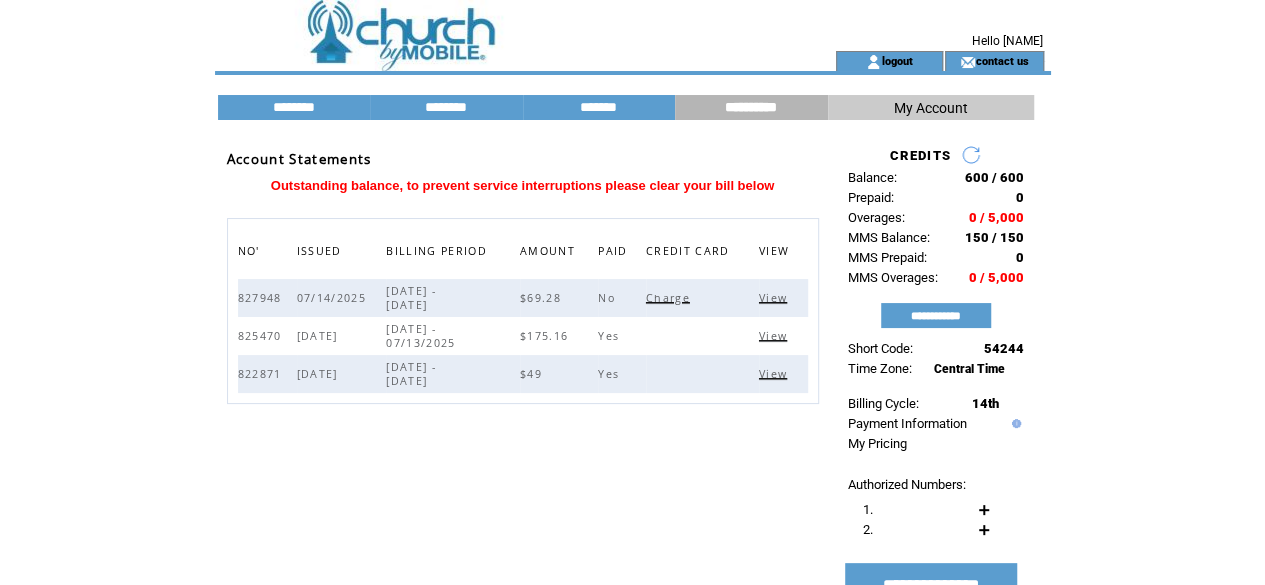 click on "View" at bounding box center [775, 298] 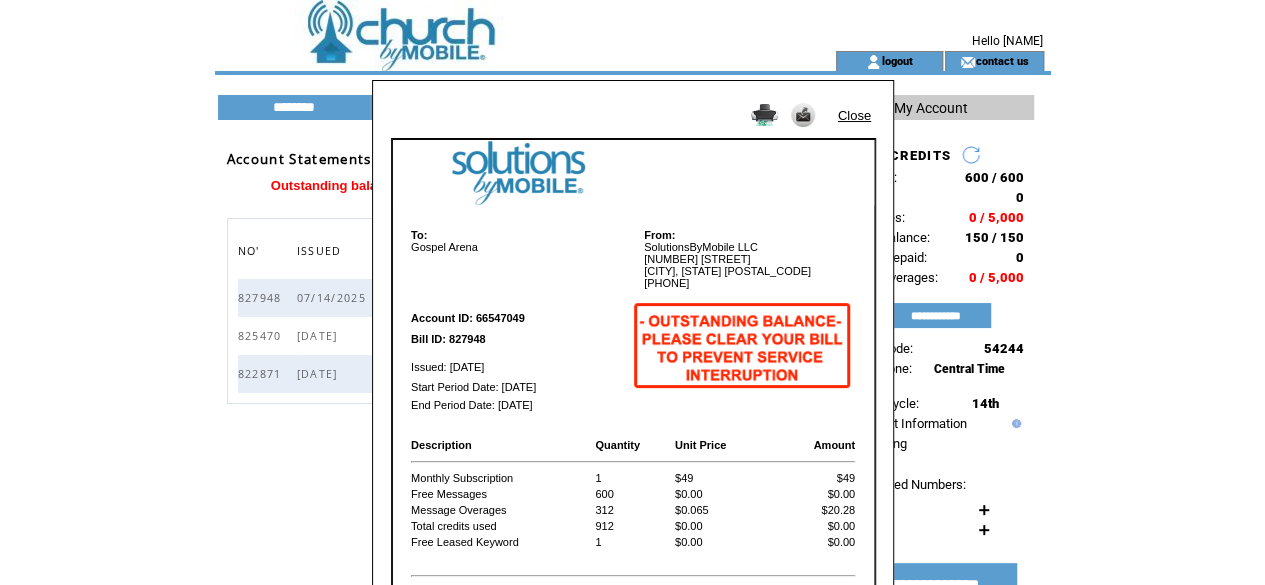 click at bounding box center [803, 115] 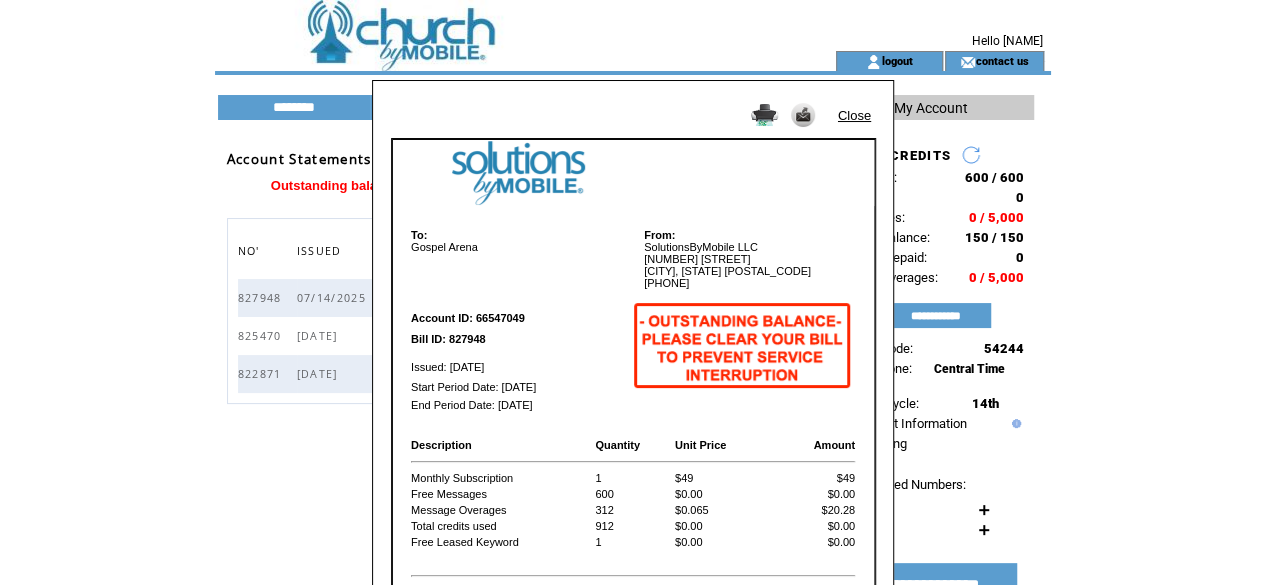 click on "Close" at bounding box center (854, 115) 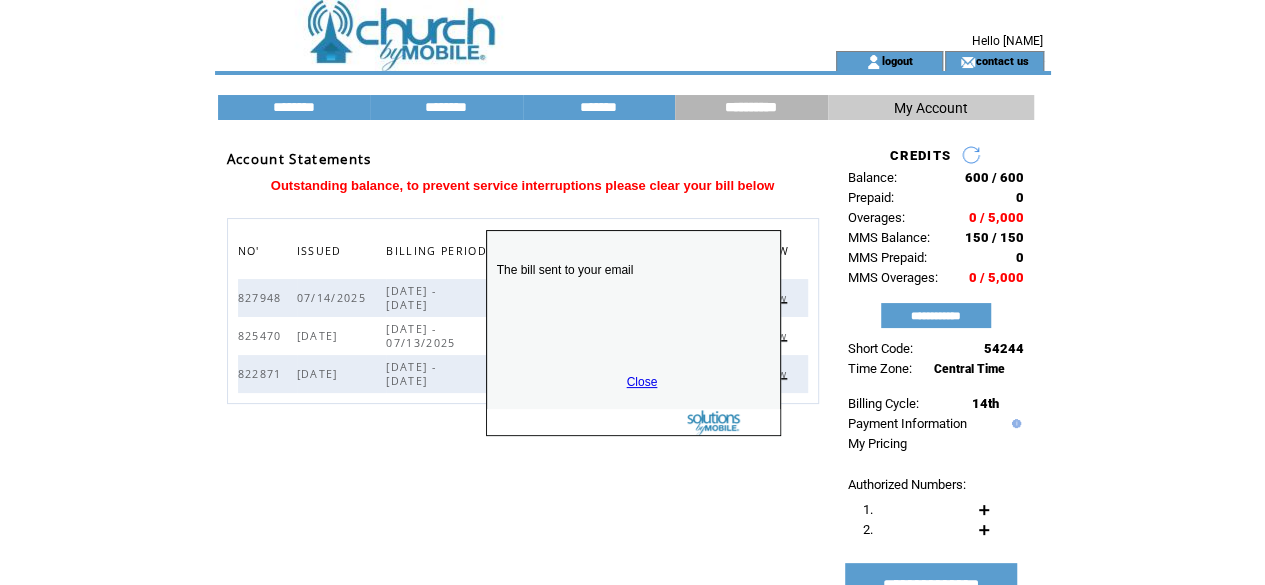 click on "Close" at bounding box center [642, 382] 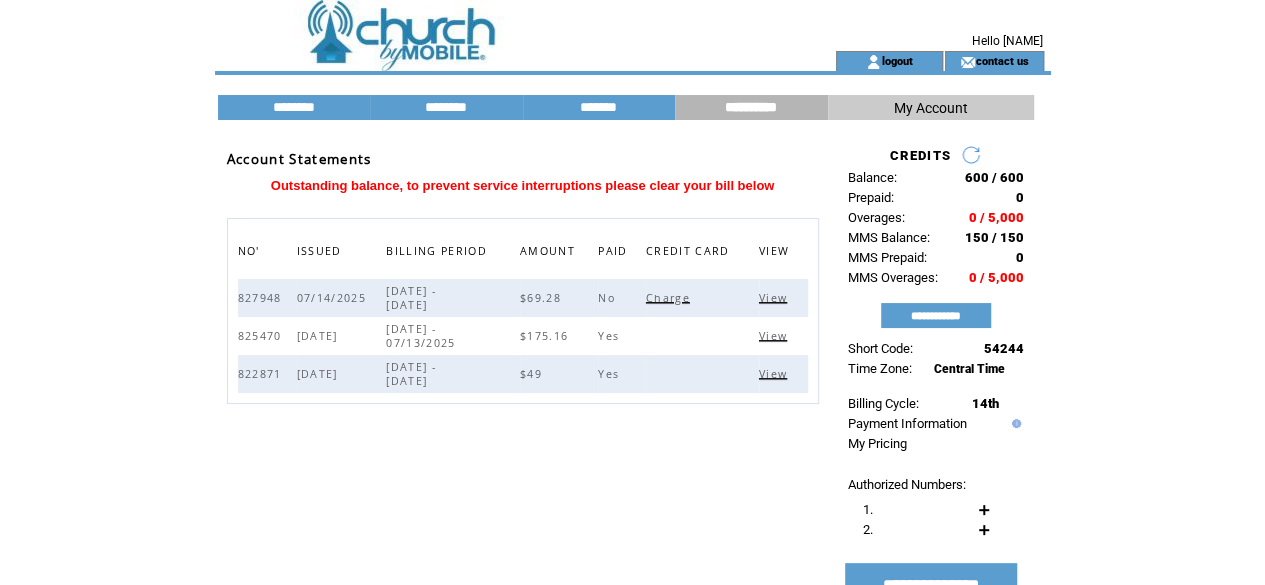 click at bounding box center (489, 25) 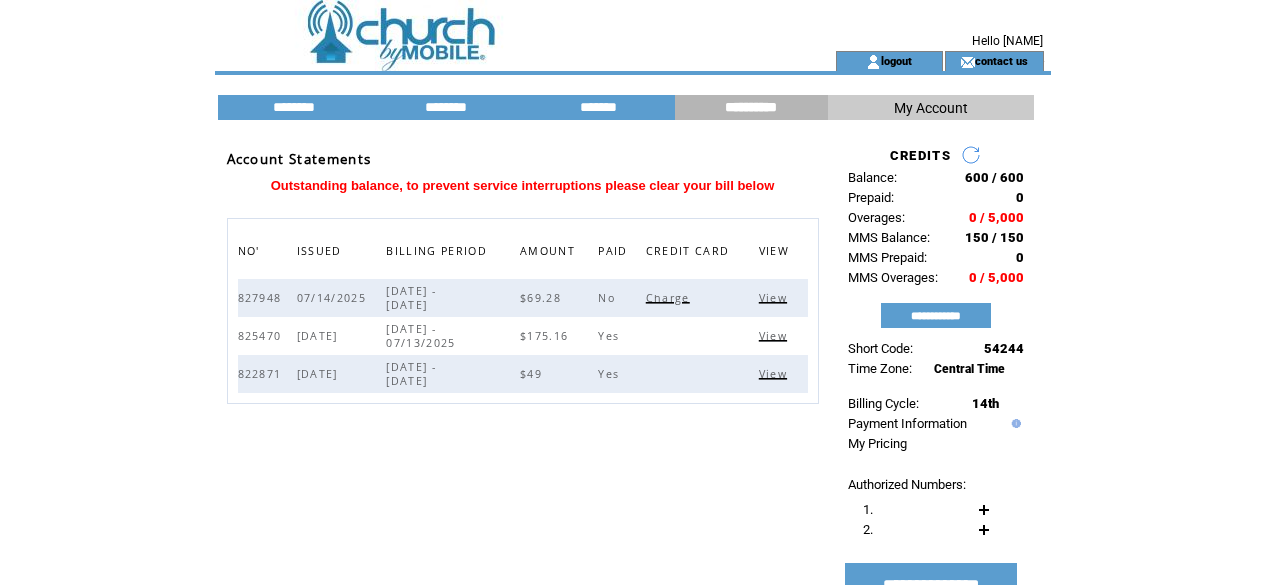 scroll, scrollTop: 0, scrollLeft: 0, axis: both 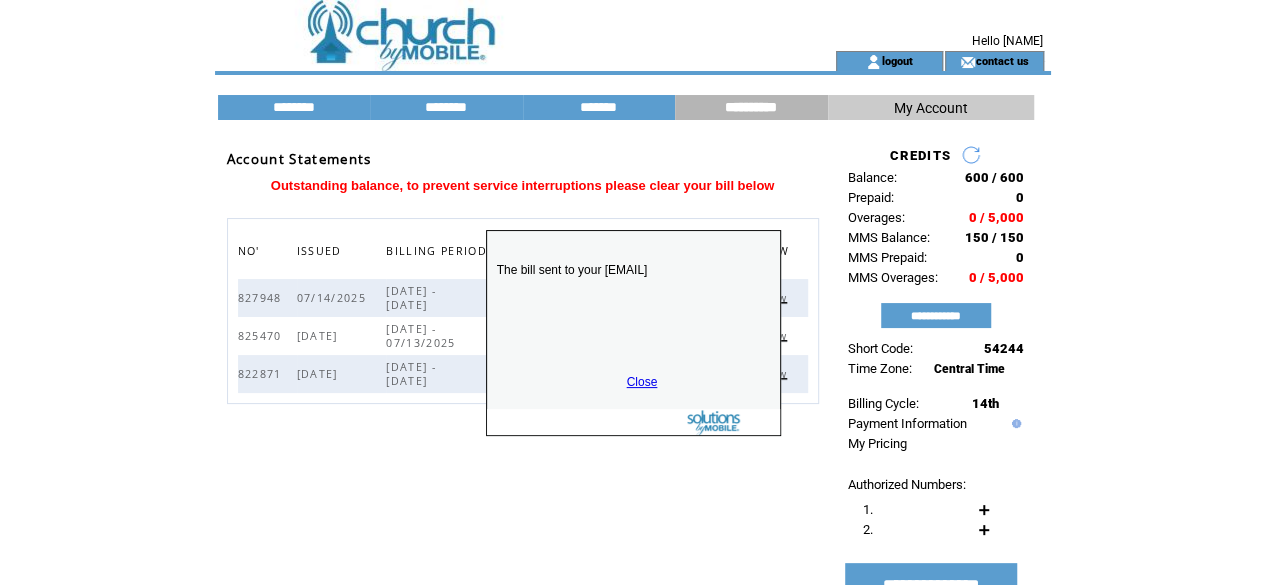click on "Close" at bounding box center [642, 382] 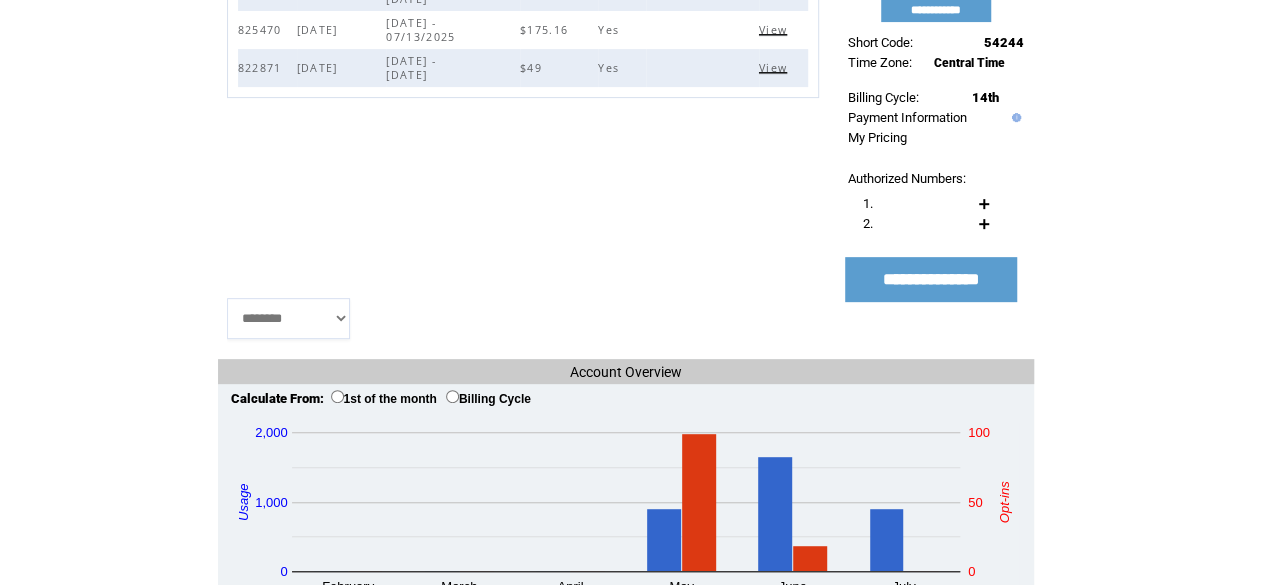 scroll, scrollTop: 320, scrollLeft: 0, axis: vertical 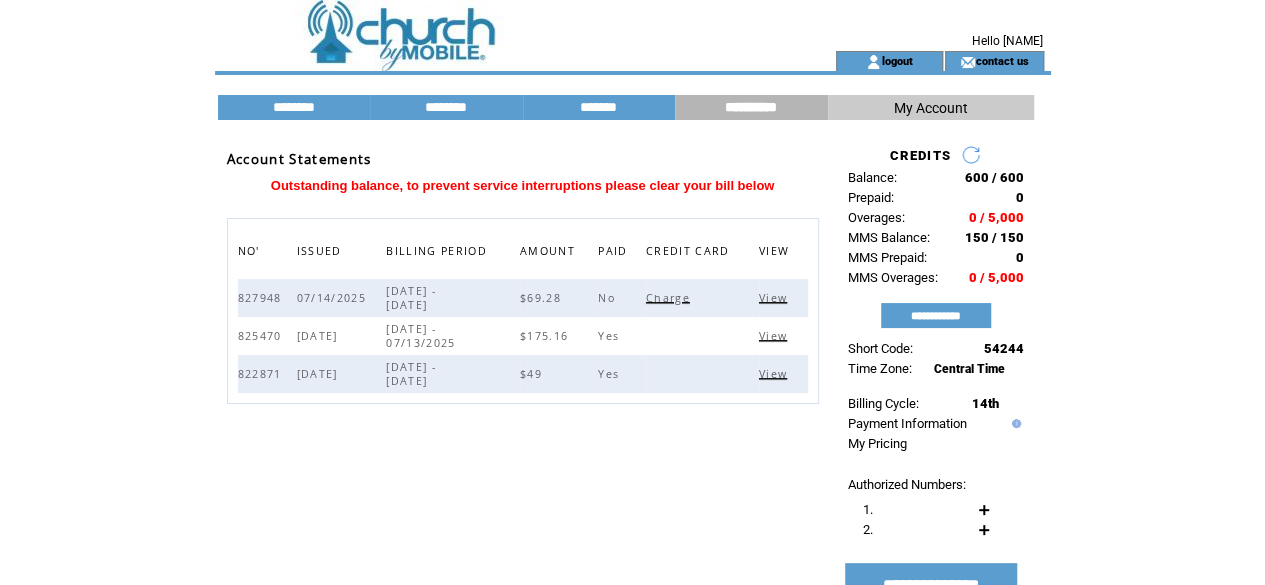 click at bounding box center (489, 25) 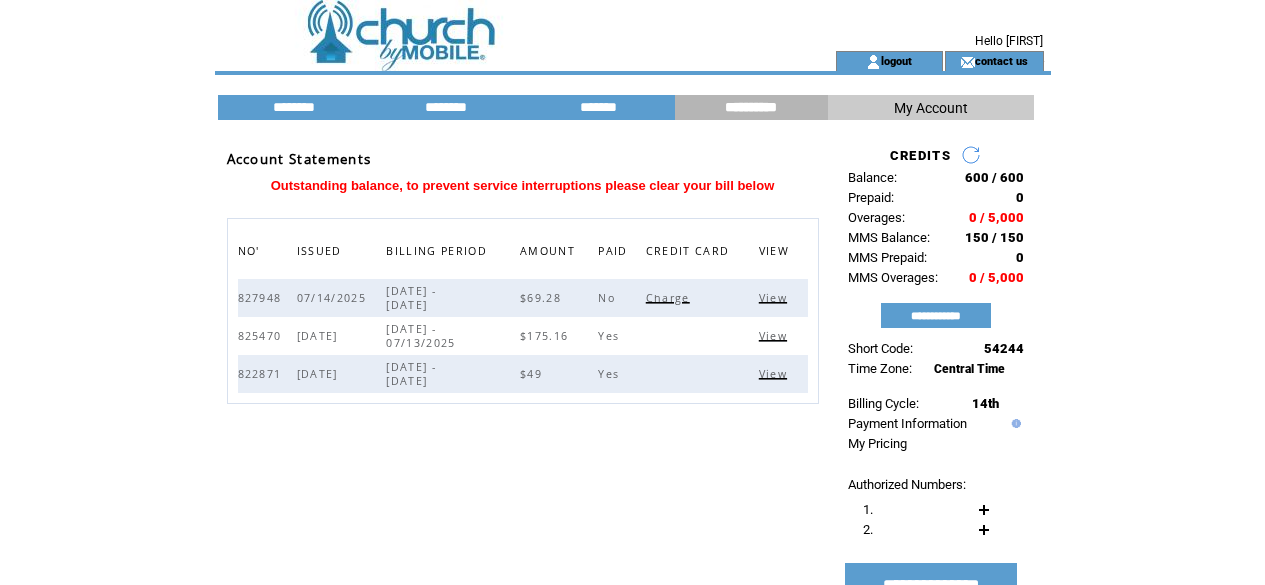 scroll, scrollTop: 0, scrollLeft: 0, axis: both 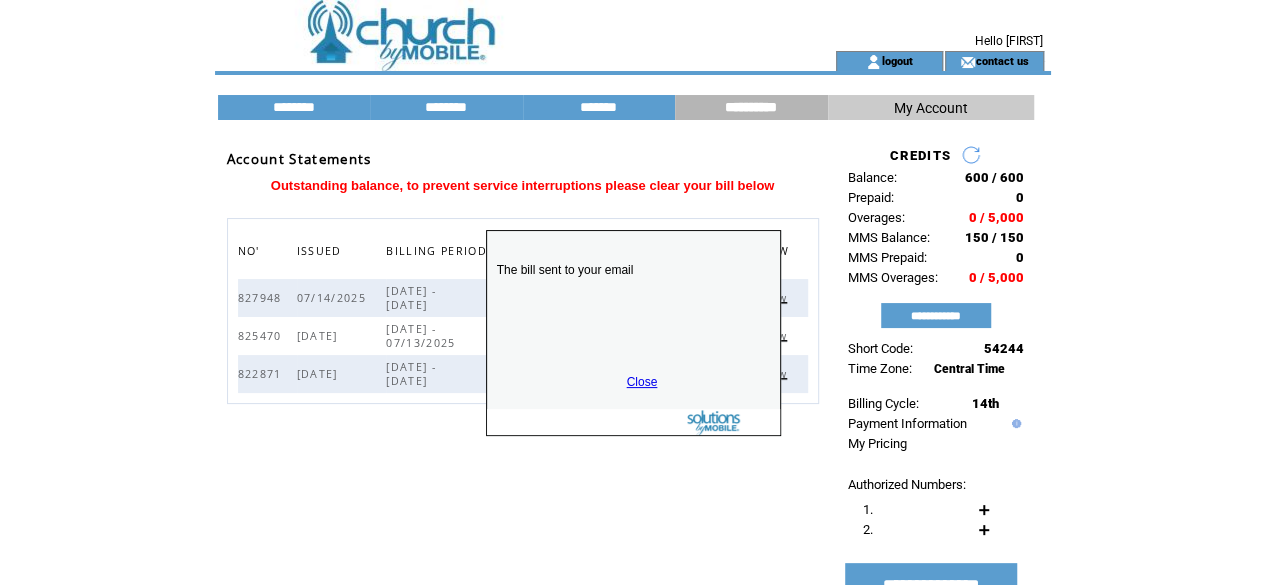 click on "Close" at bounding box center (642, 382) 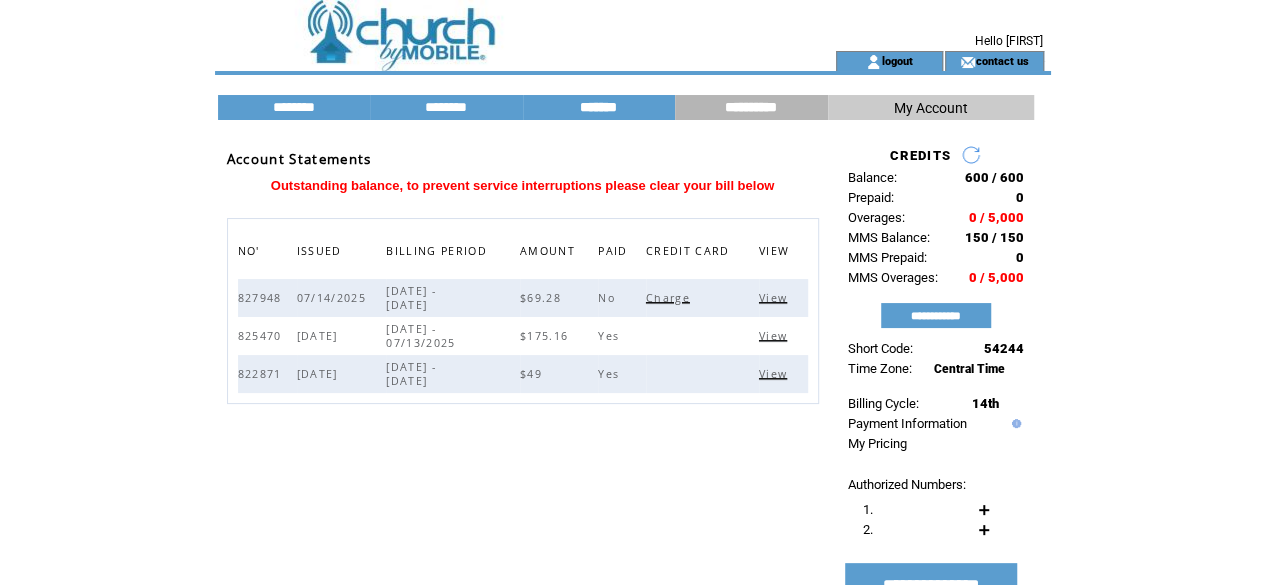 click on "*******" at bounding box center (599, 107) 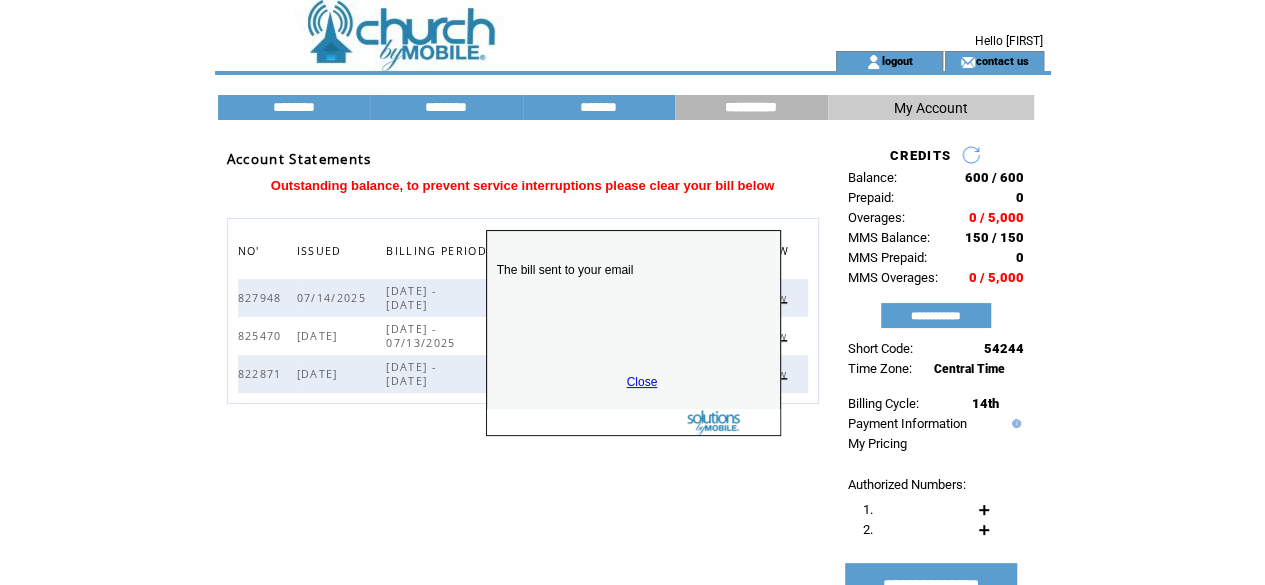 click on "The bill sent to your [EMAIL] Close" at bounding box center (632, 483) 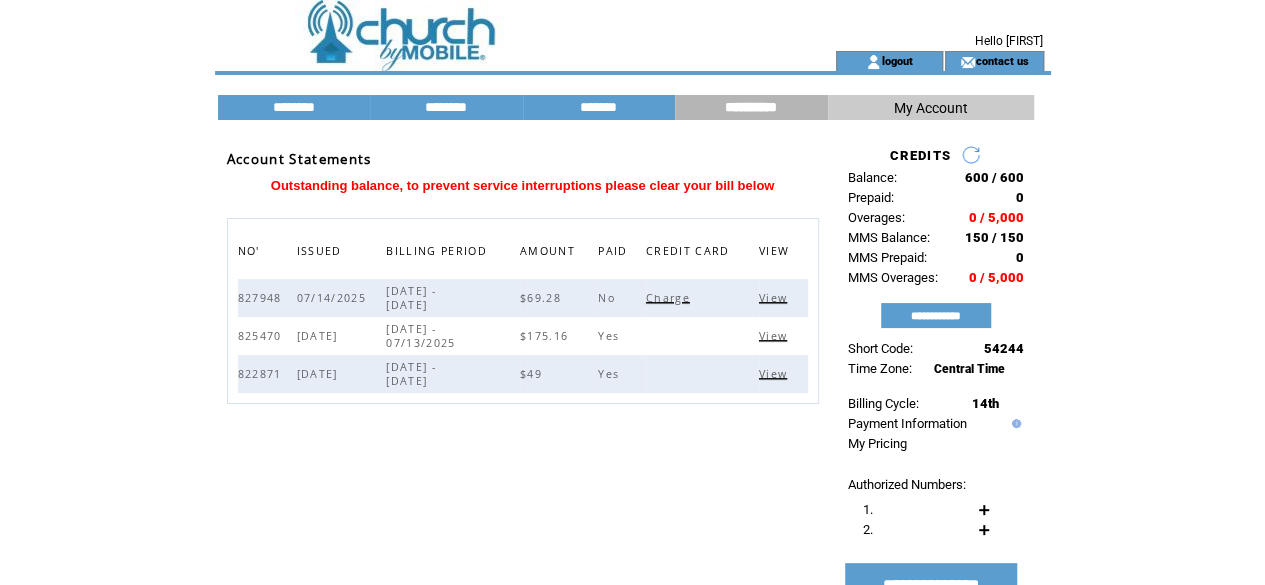 click on "View" at bounding box center (775, 336) 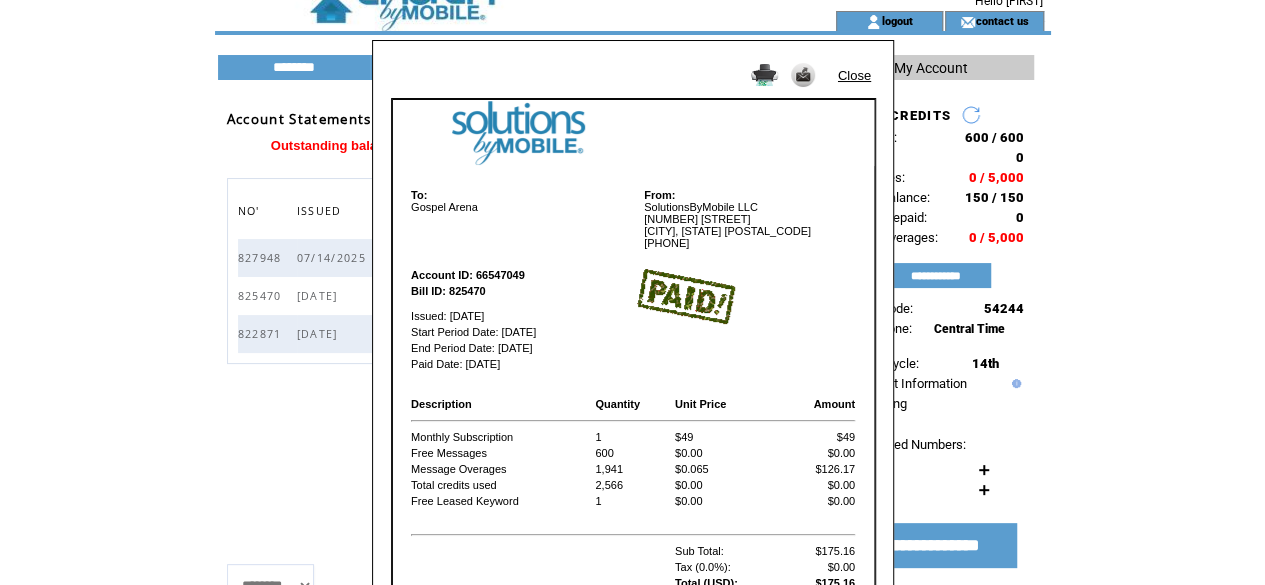 scroll, scrollTop: 146, scrollLeft: 0, axis: vertical 